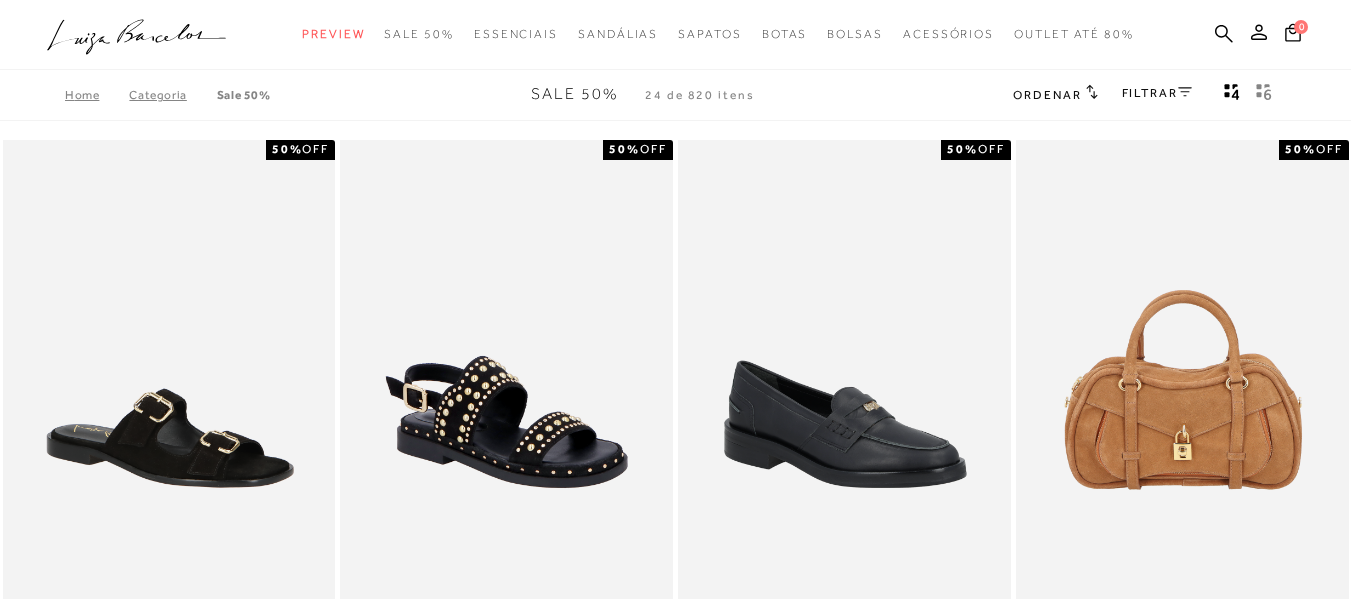 scroll, scrollTop: 0, scrollLeft: 0, axis: both 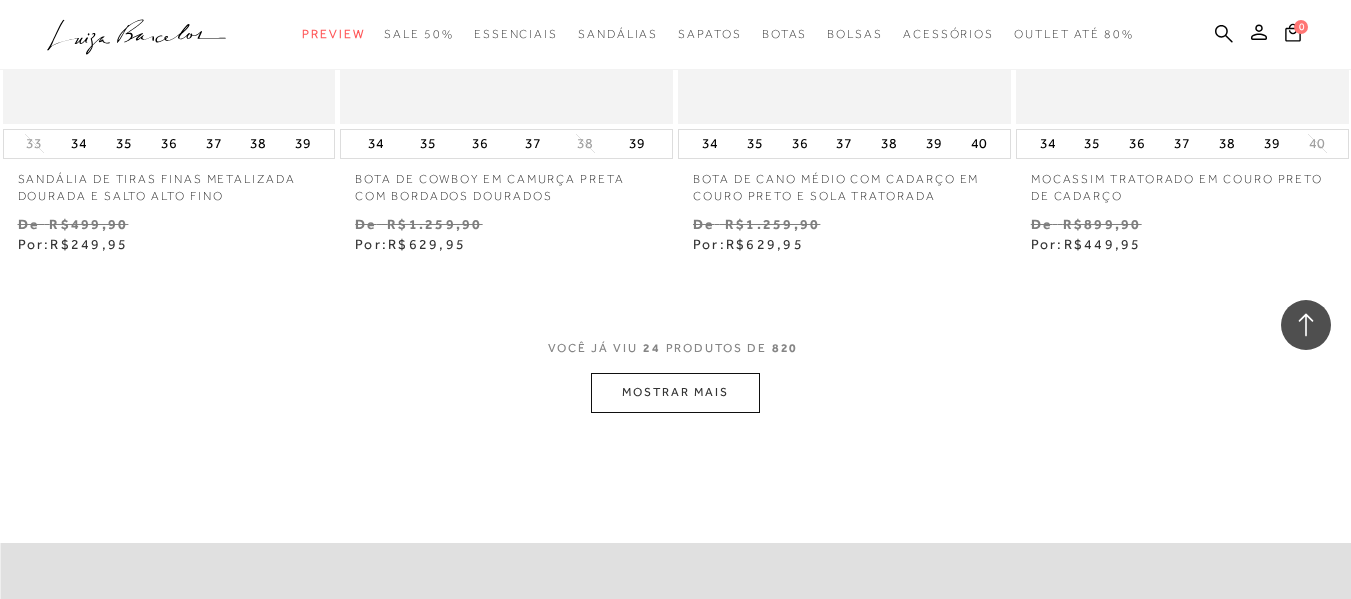 click on "MOSTRAR MAIS" at bounding box center (675, 392) 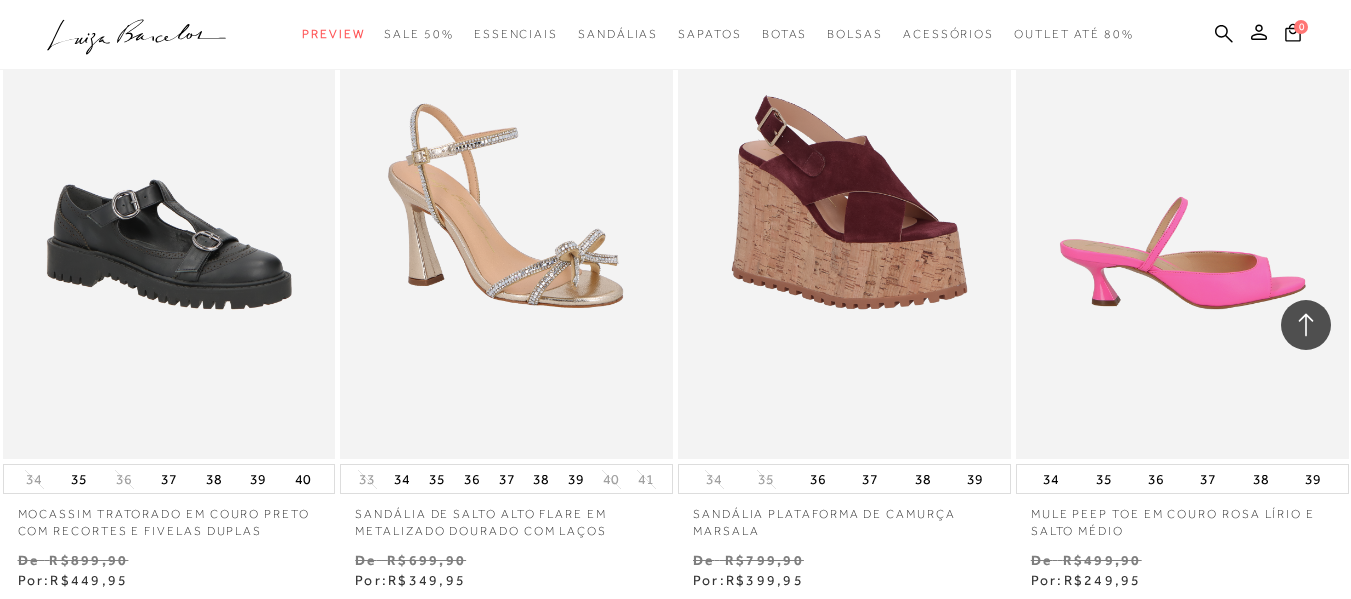 scroll, scrollTop: 7300, scrollLeft: 0, axis: vertical 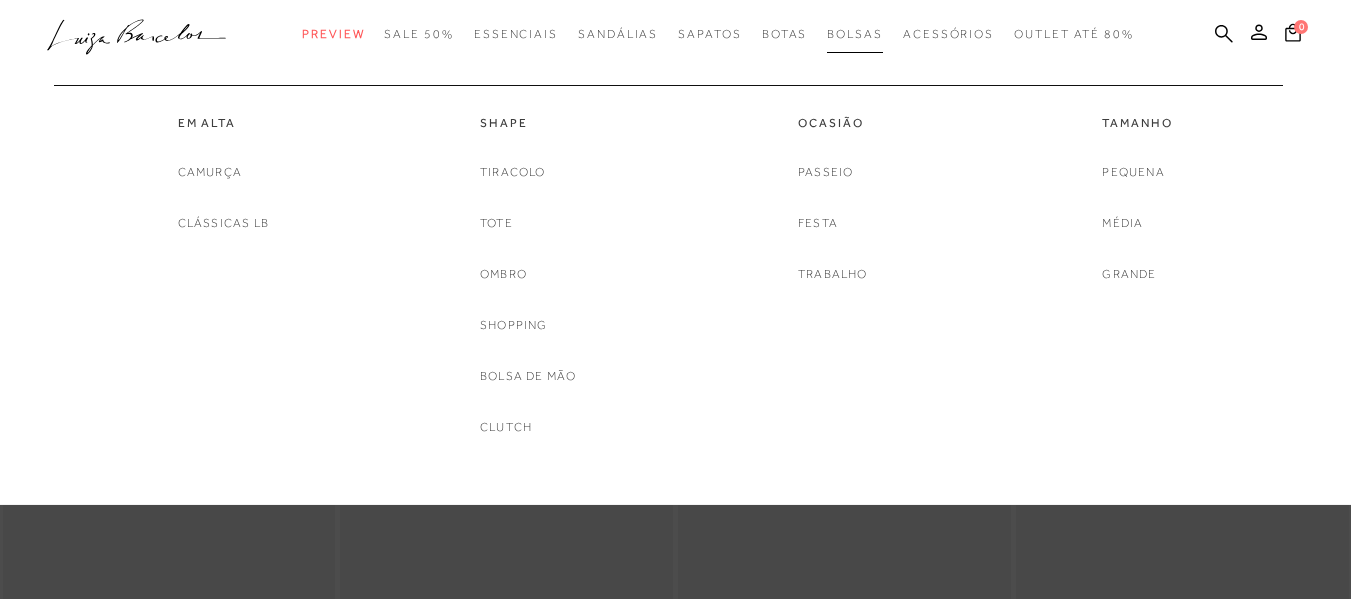 click on "Bolsas" at bounding box center (855, 34) 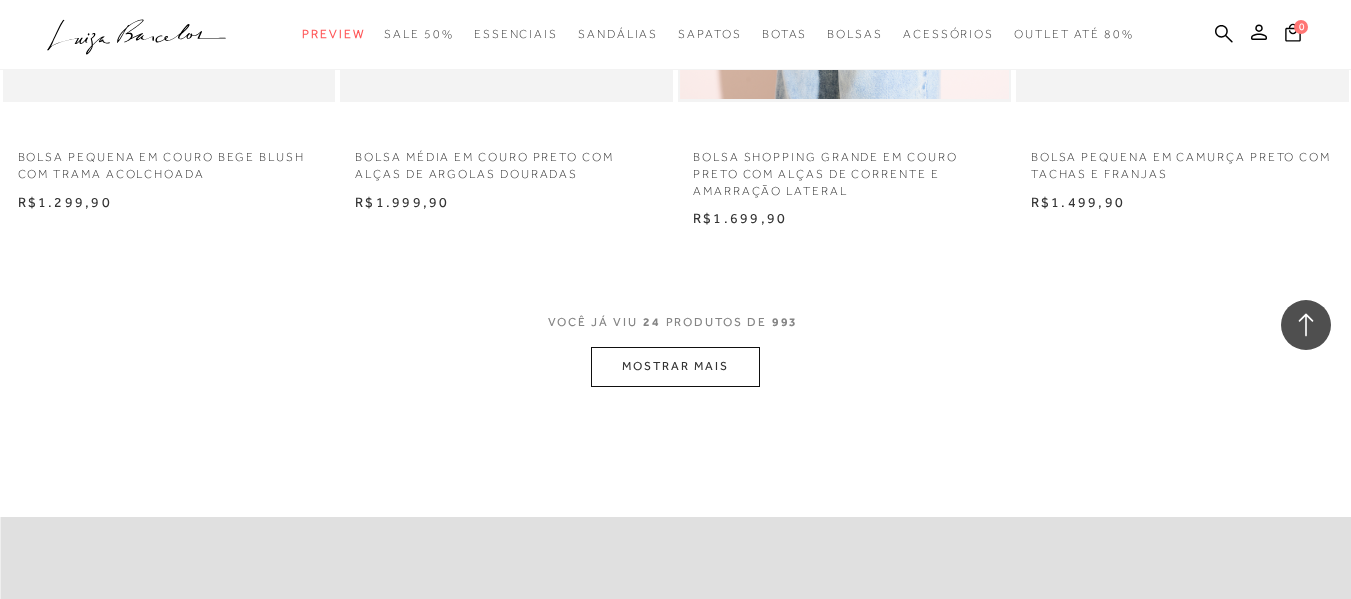scroll, scrollTop: 3800, scrollLeft: 0, axis: vertical 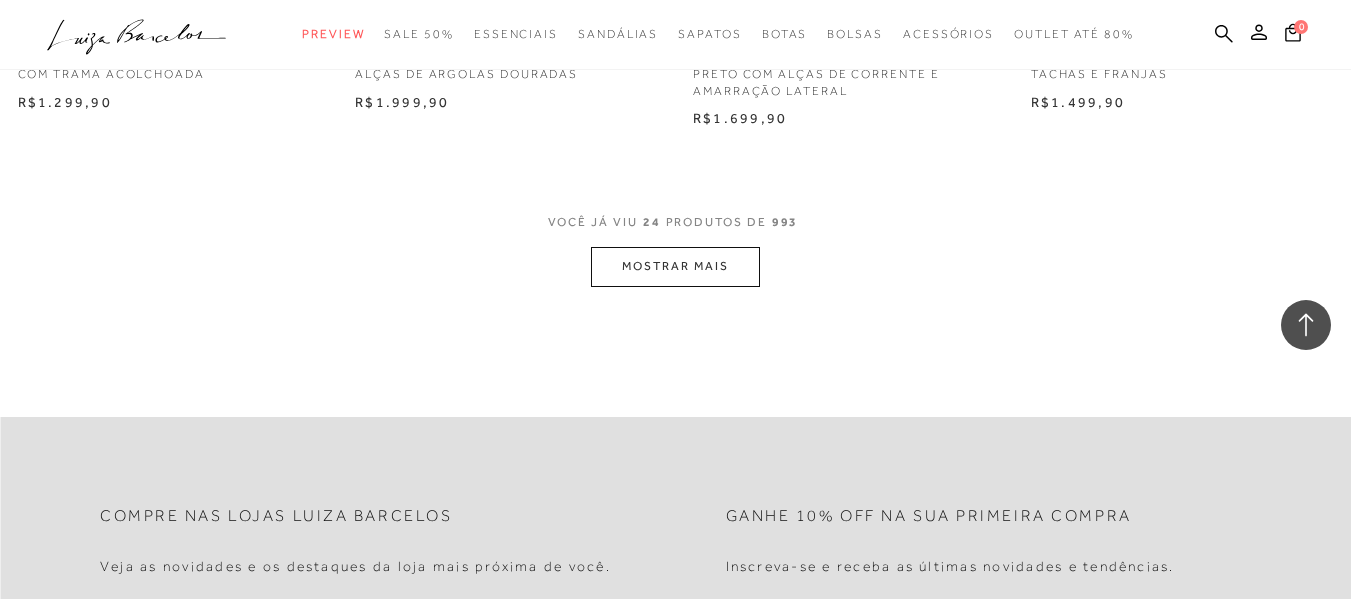 click on "MOSTRAR MAIS" at bounding box center (675, 266) 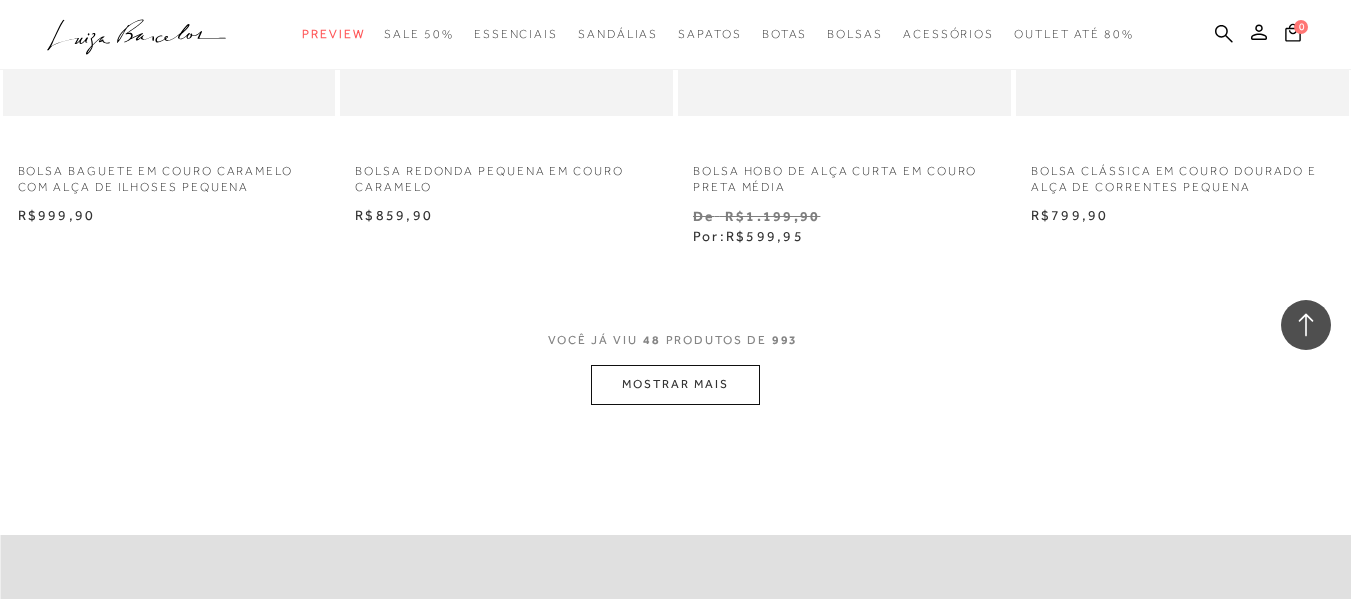 scroll, scrollTop: 7600, scrollLeft: 0, axis: vertical 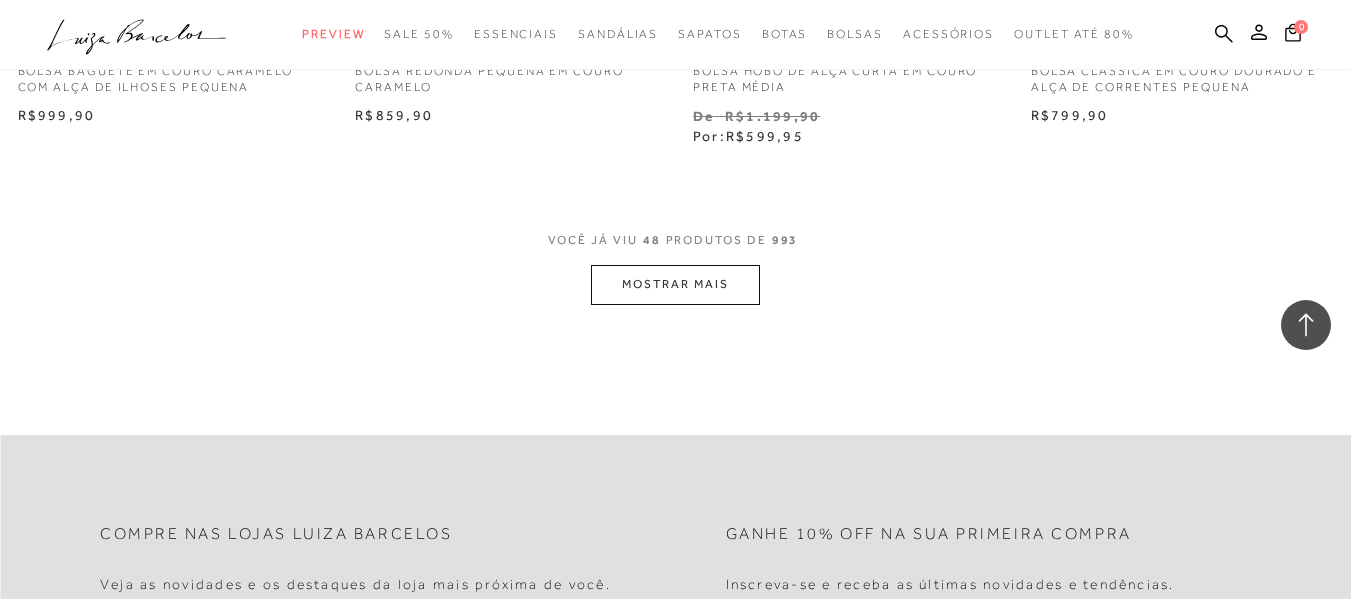 click on "MOSTRAR MAIS" at bounding box center (675, 284) 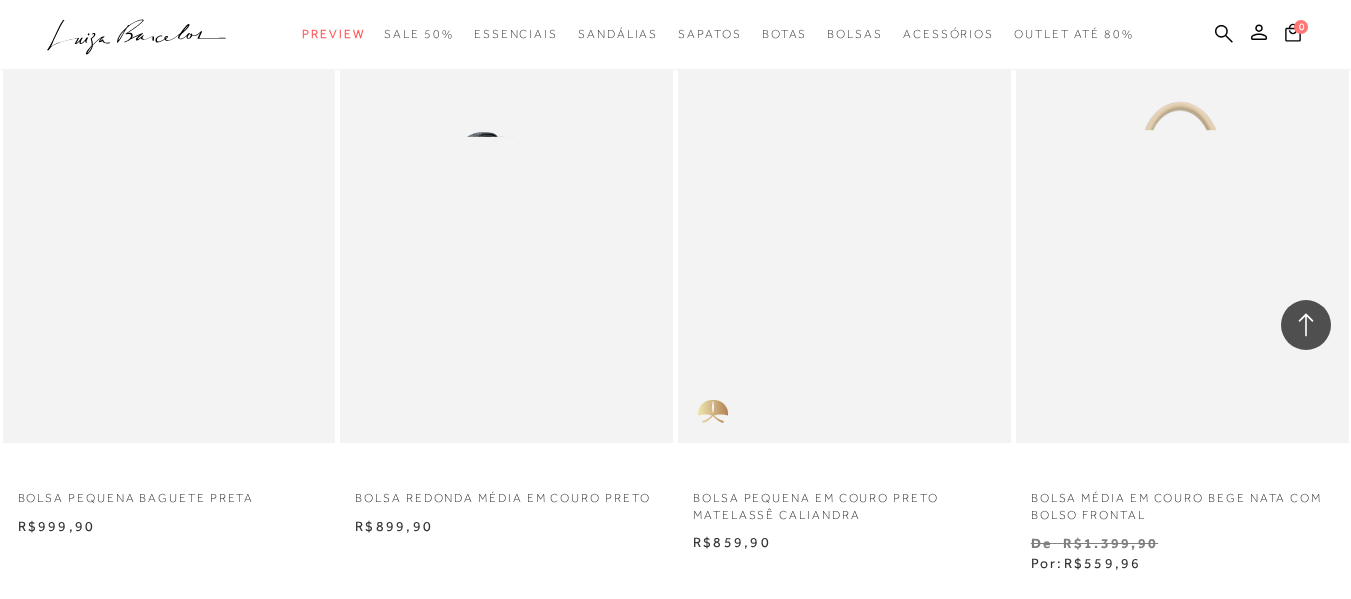 scroll, scrollTop: 11500, scrollLeft: 0, axis: vertical 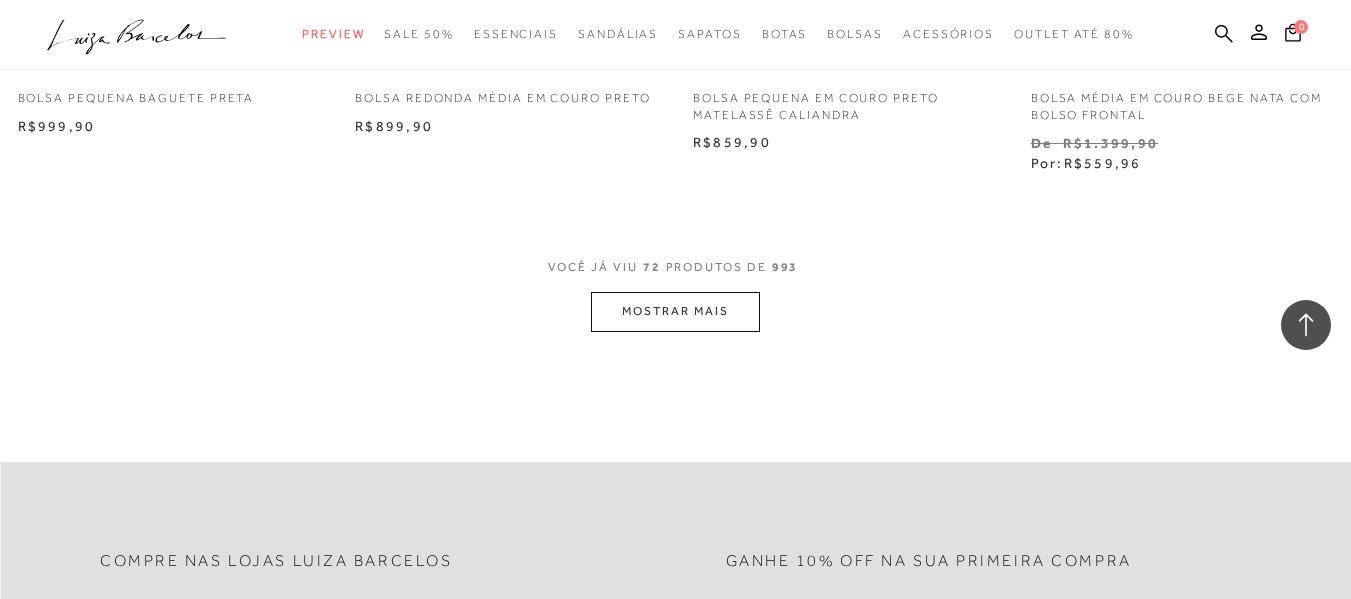 click on "MOSTRAR MAIS" at bounding box center (675, 311) 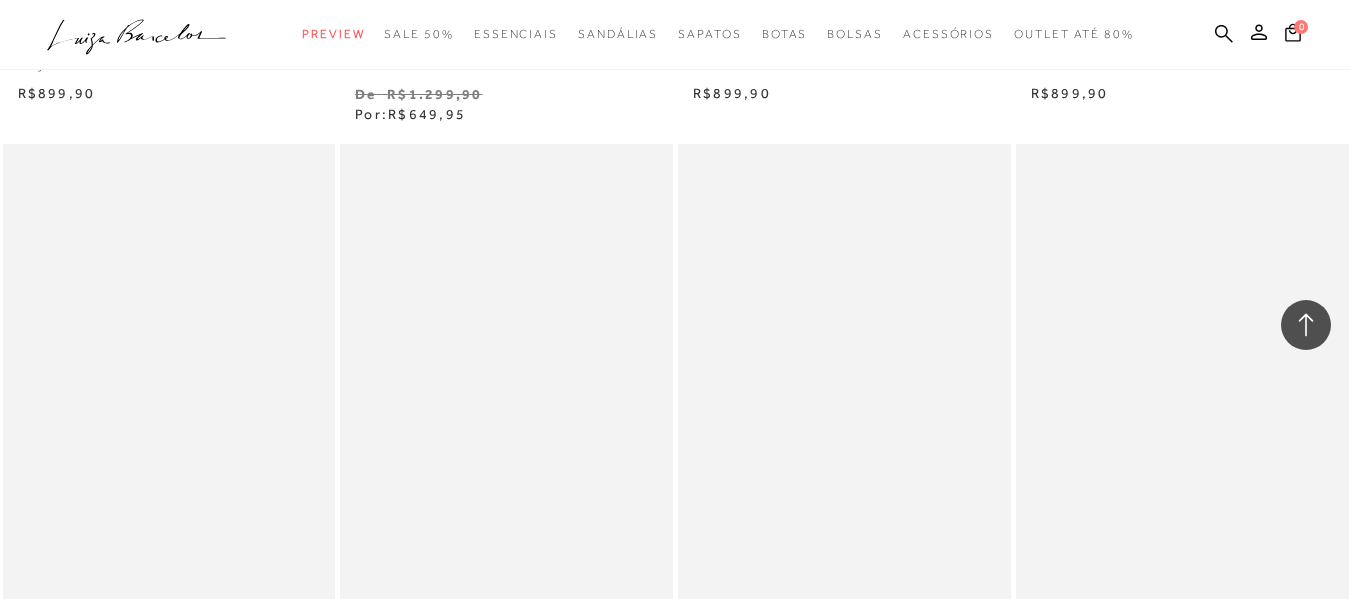 scroll, scrollTop: 12100, scrollLeft: 0, axis: vertical 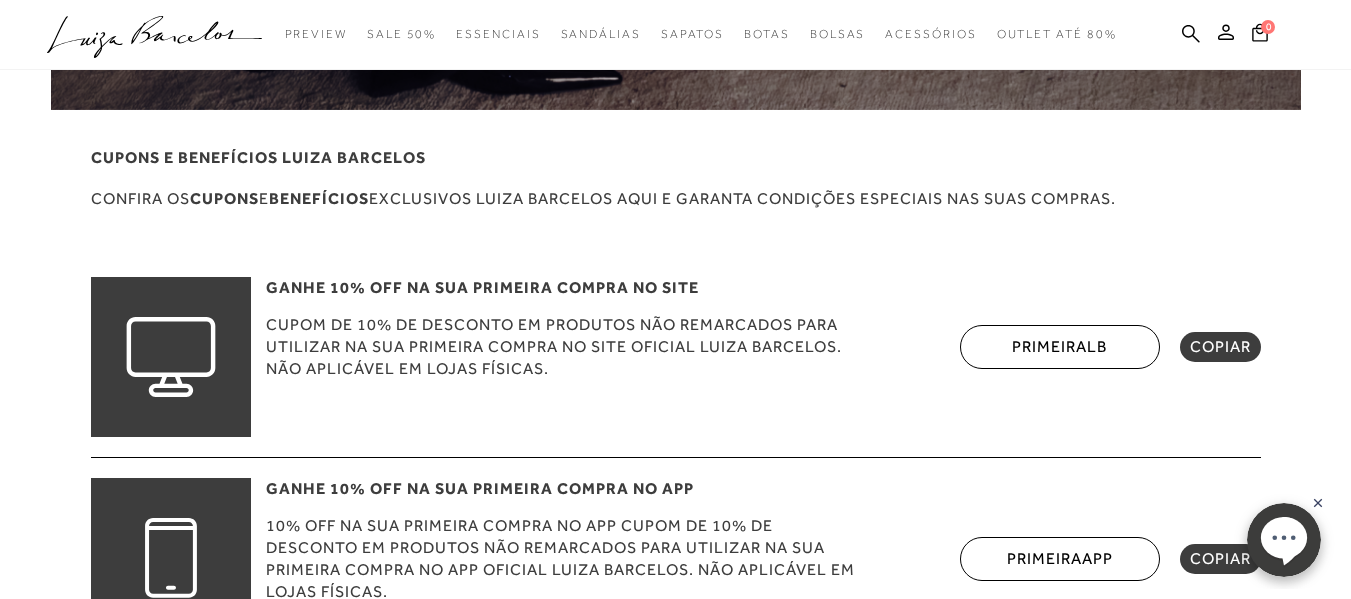 click on "COPIAR" at bounding box center (1220, 347) 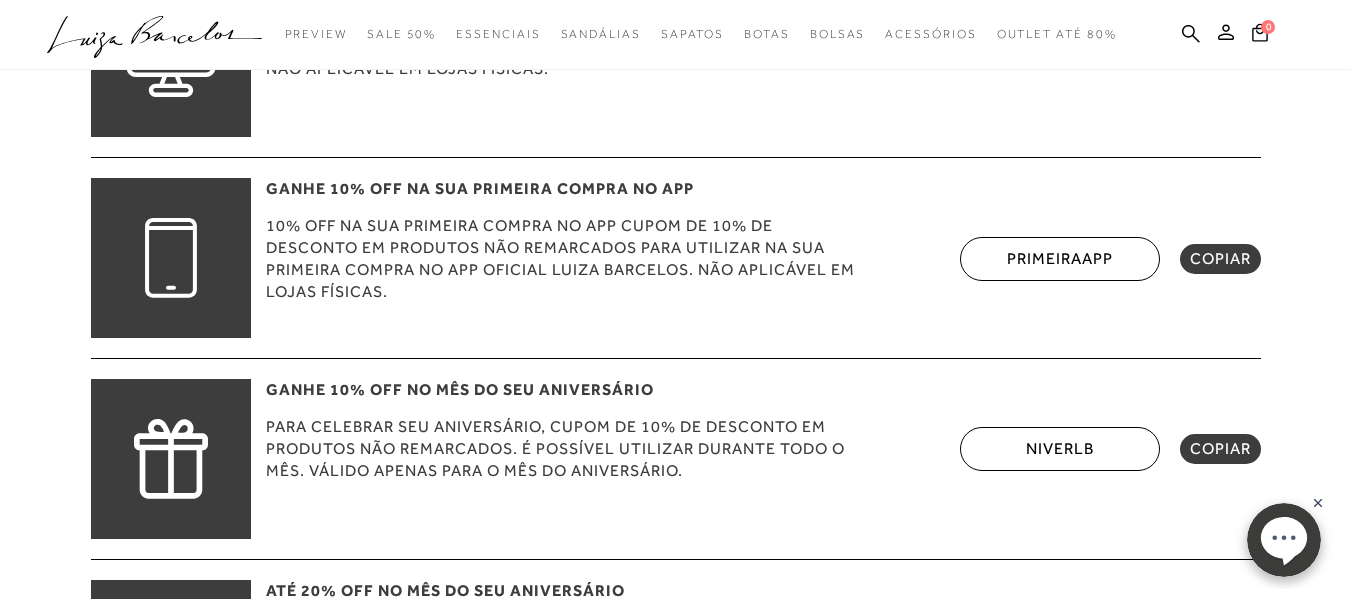 scroll, scrollTop: 800, scrollLeft: 0, axis: vertical 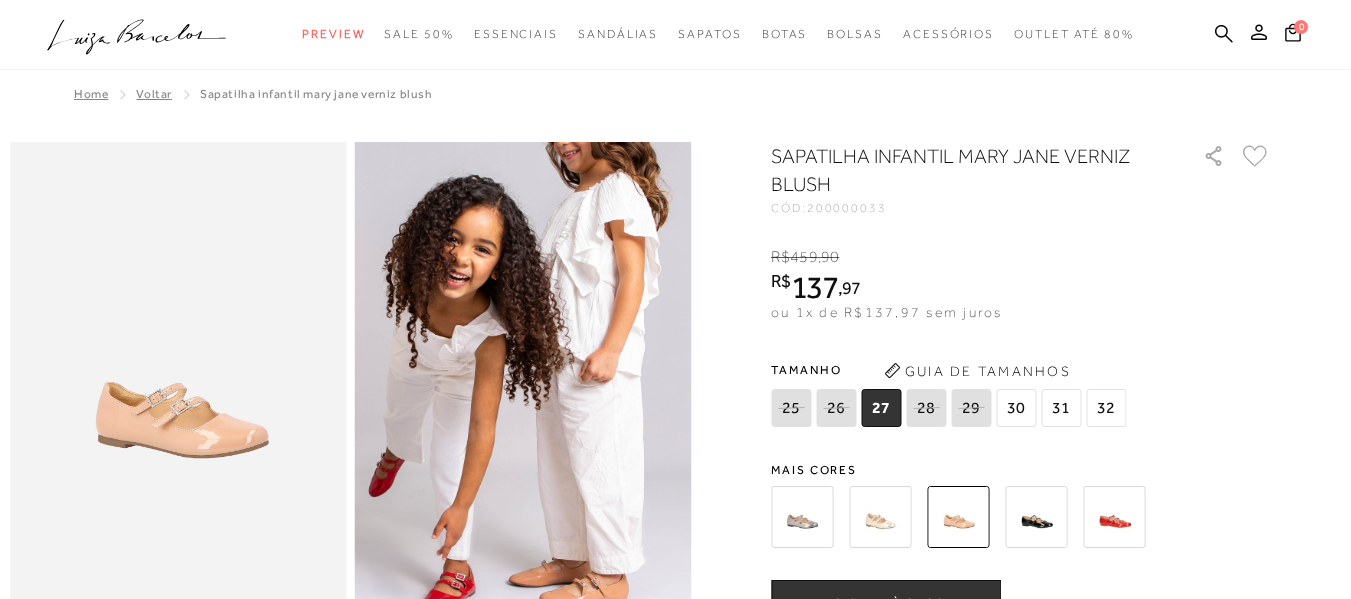 click on "32" at bounding box center [1106, 408] 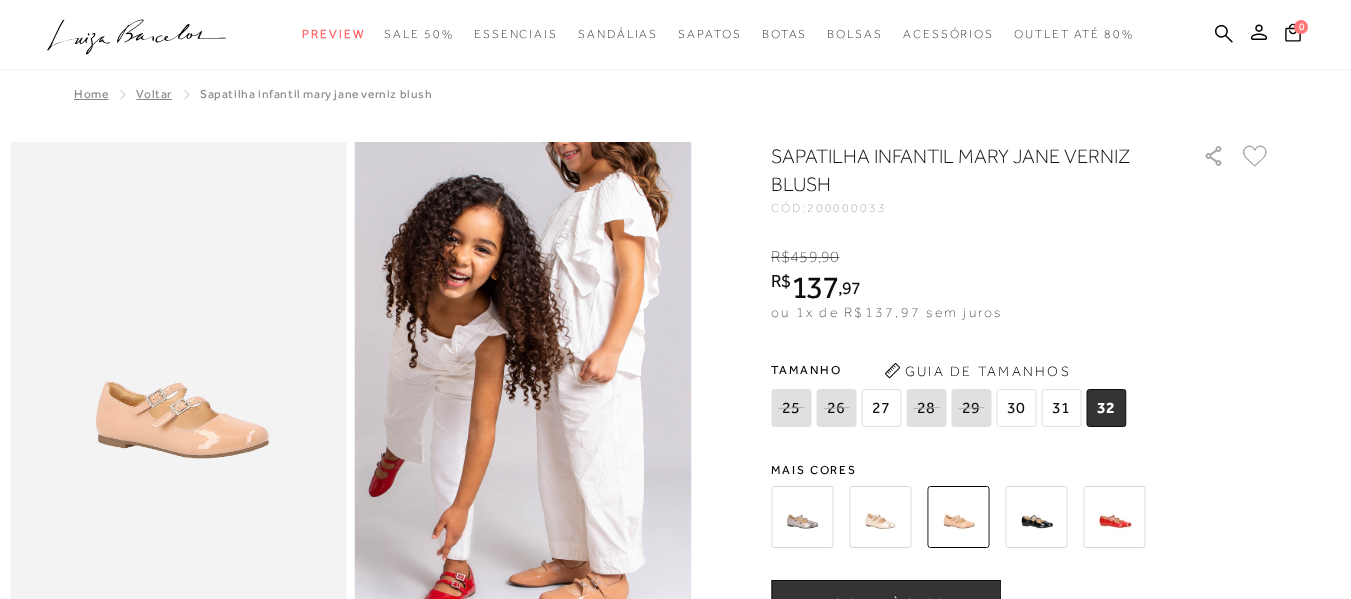 scroll, scrollTop: 200, scrollLeft: 0, axis: vertical 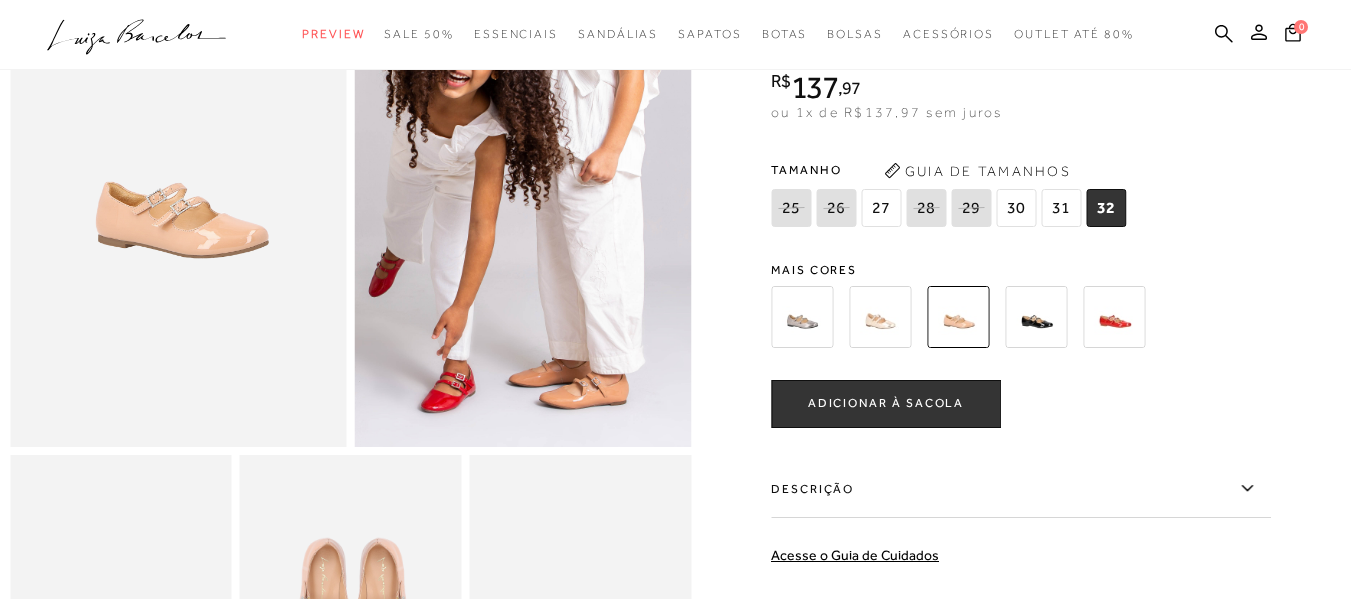click on "ADICIONAR À SACOLA" at bounding box center (886, 403) 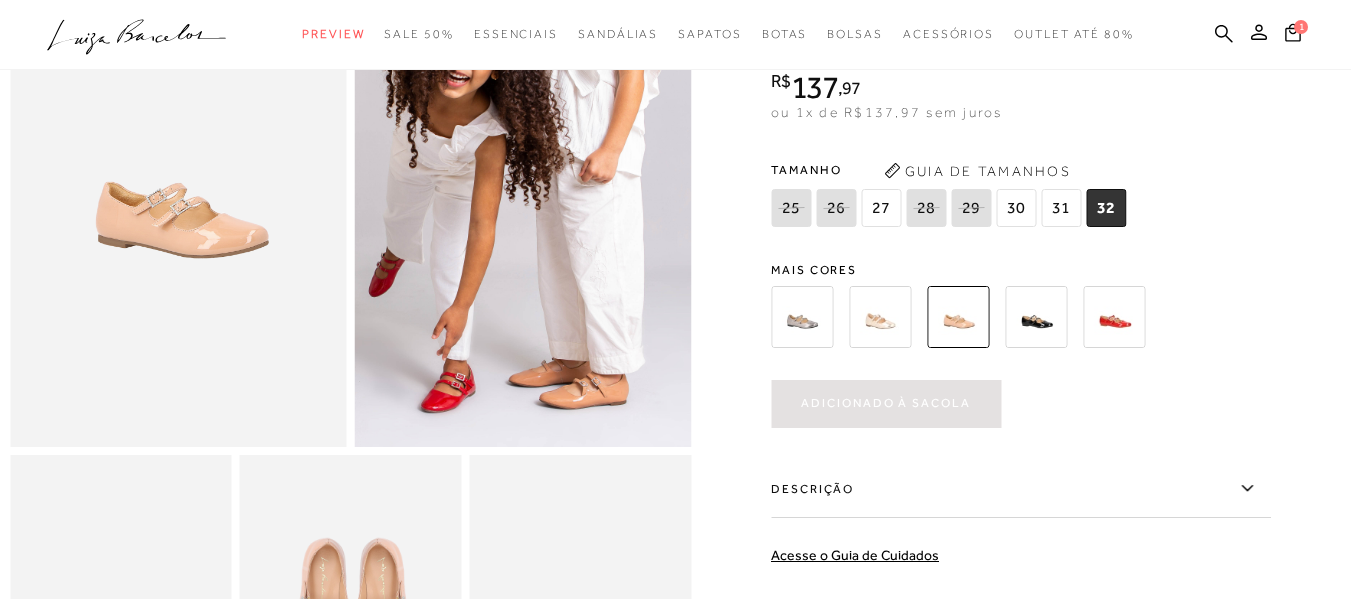 scroll, scrollTop: 0, scrollLeft: 0, axis: both 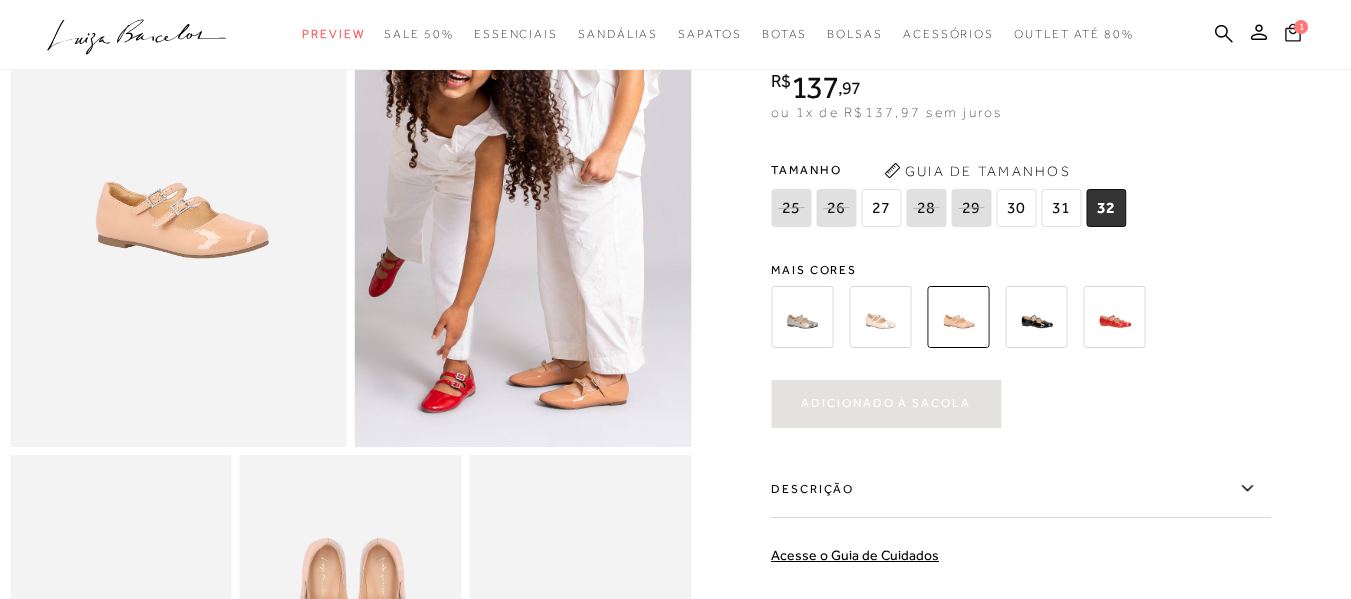 click 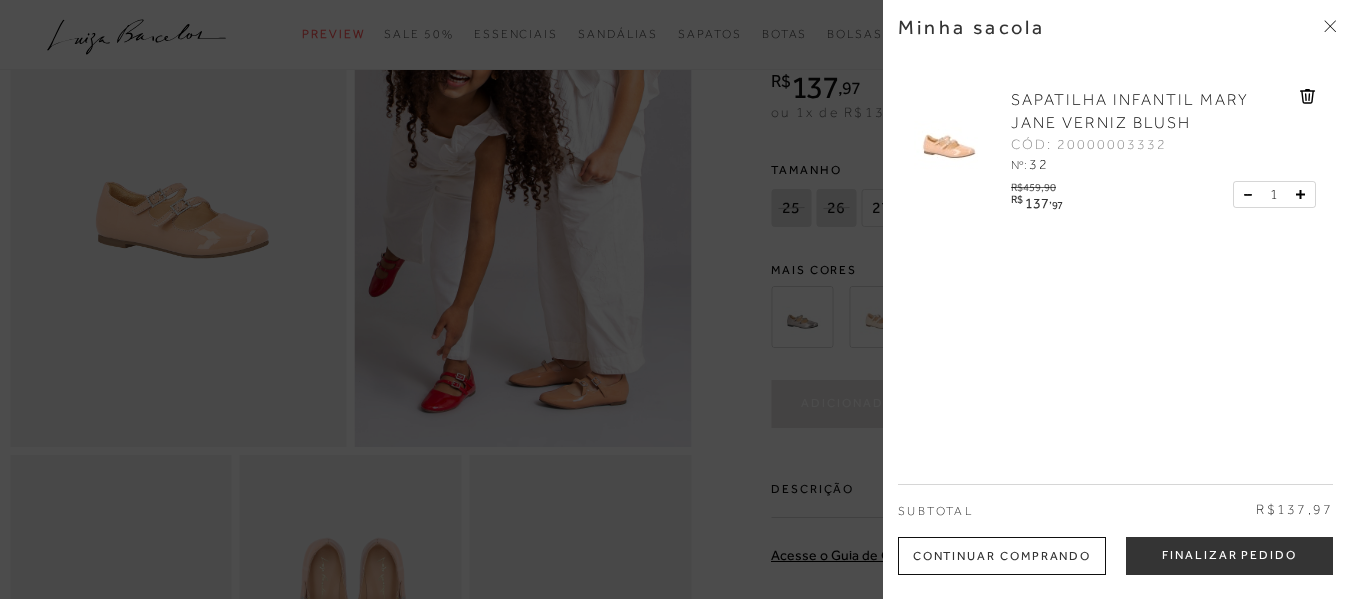 click at bounding box center (1330, 27) 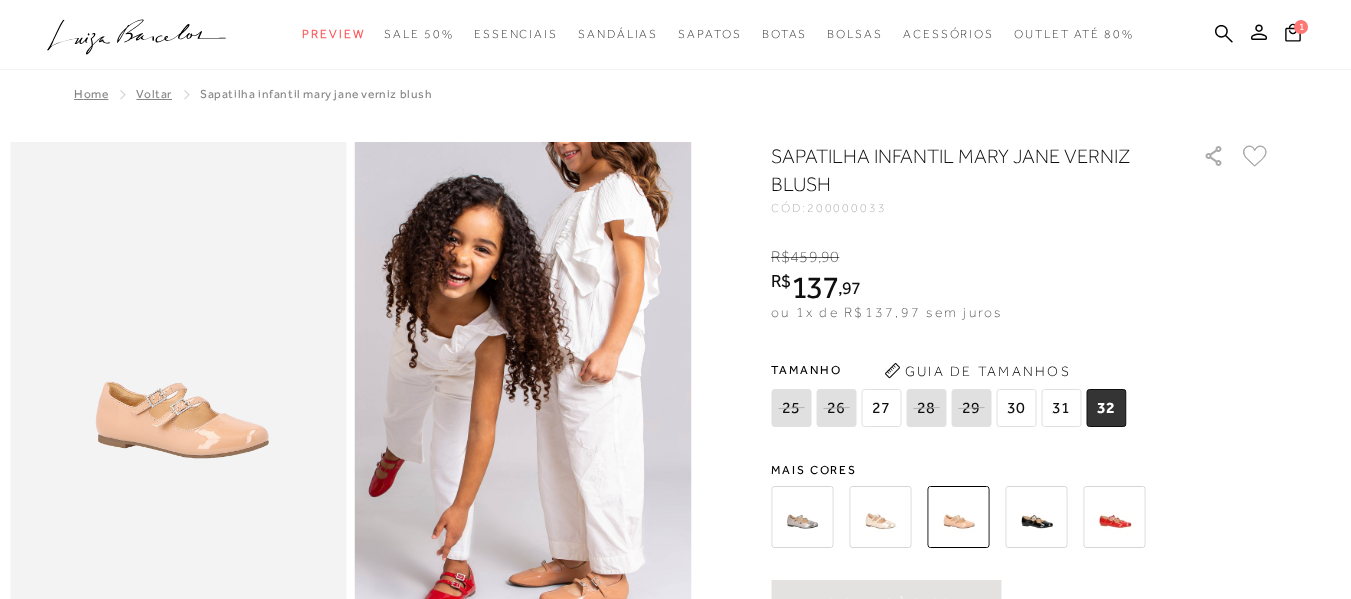 scroll, scrollTop: 100, scrollLeft: 0, axis: vertical 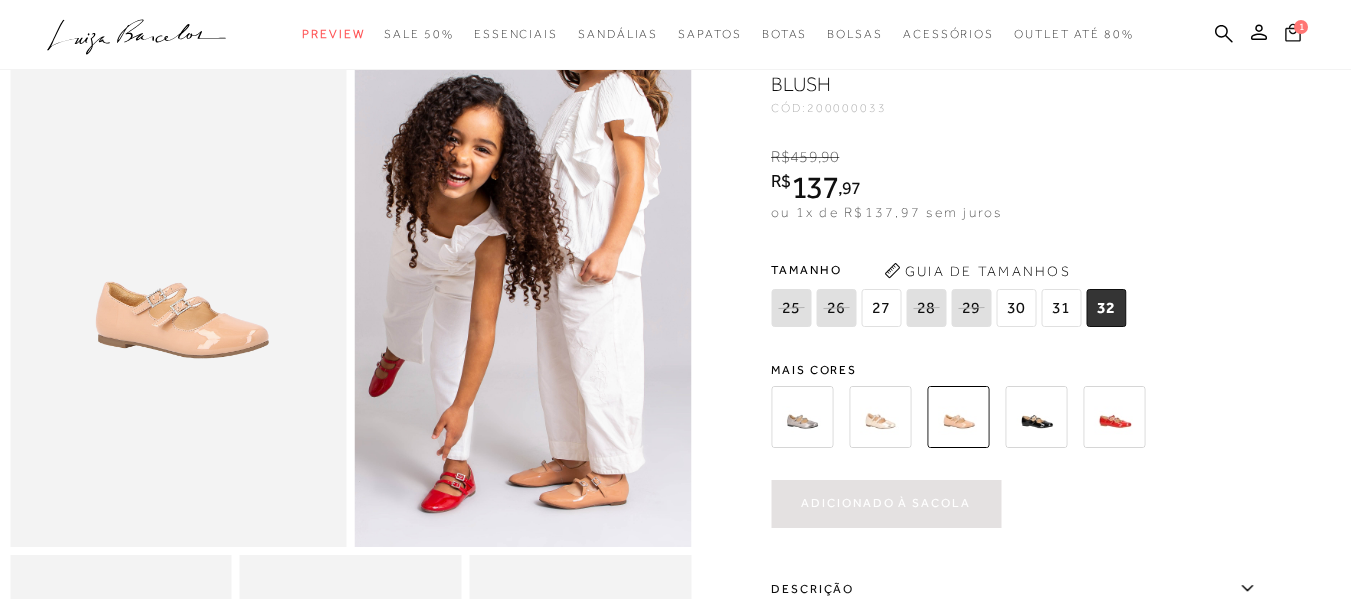 click 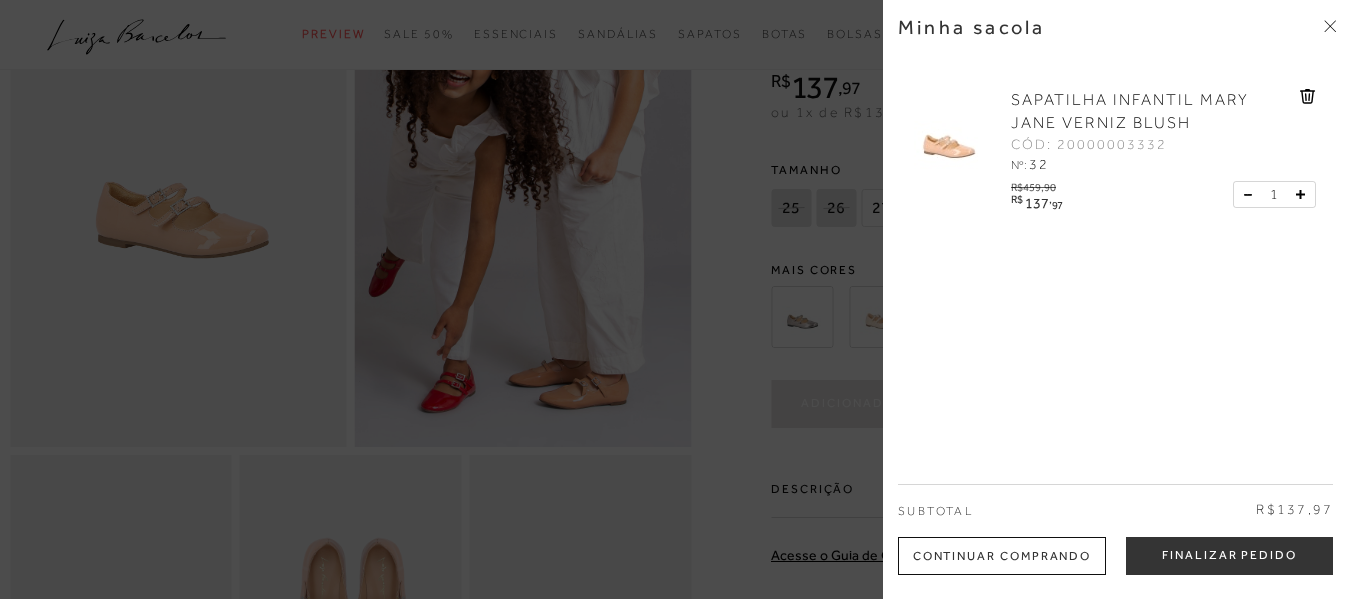 scroll, scrollTop: 300, scrollLeft: 0, axis: vertical 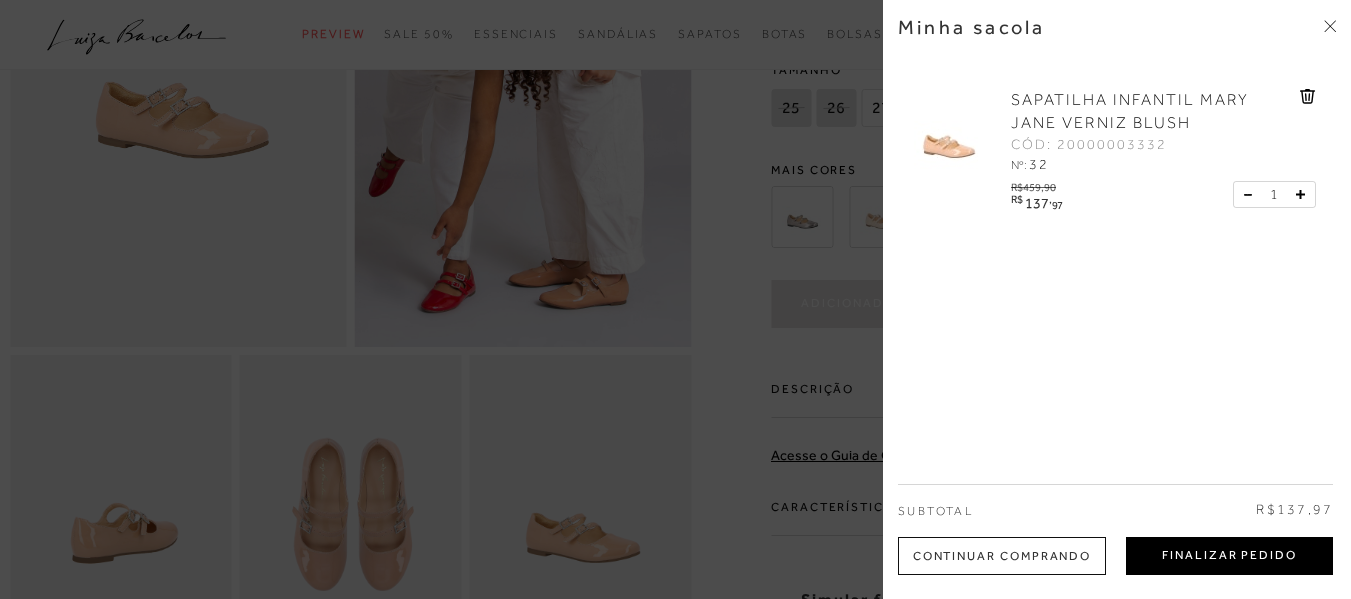 click on "Finalizar Pedido" at bounding box center (1229, 556) 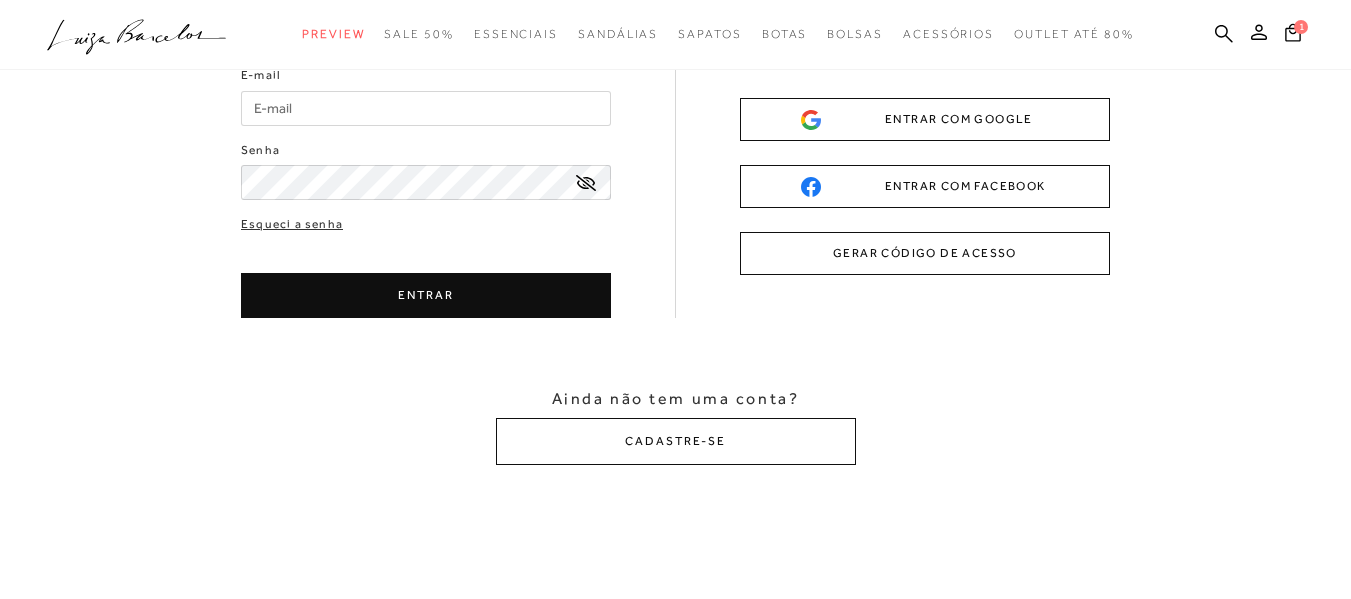 scroll, scrollTop: 0, scrollLeft: 0, axis: both 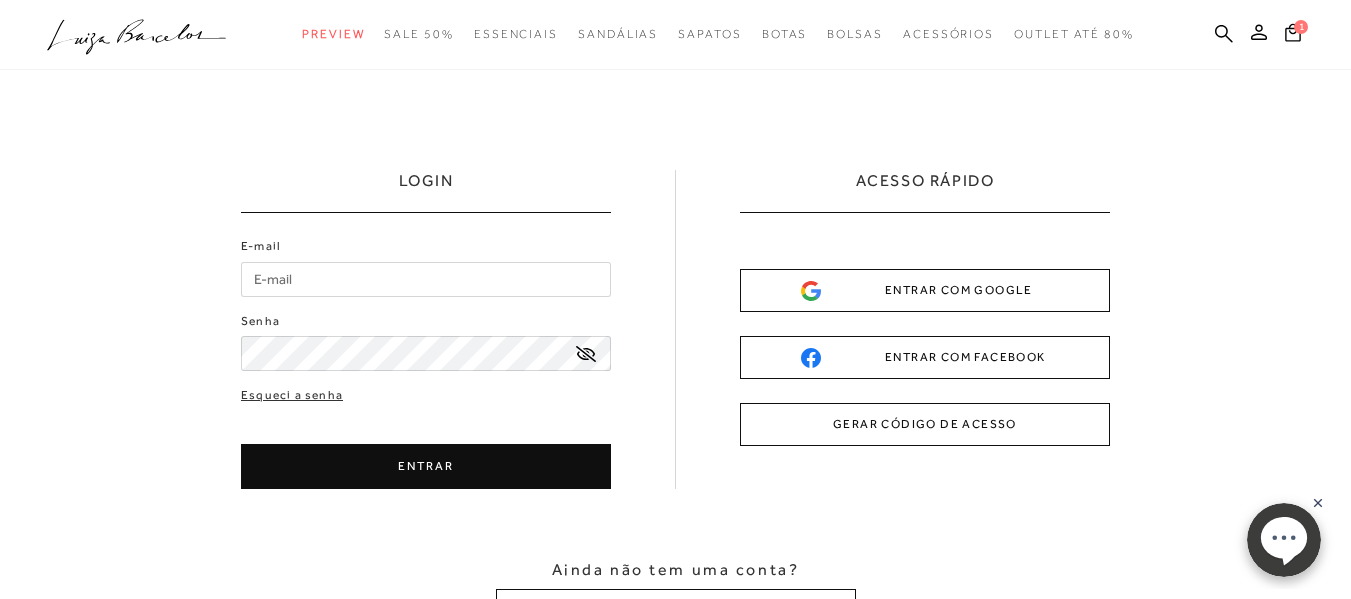 click on "E-mail" at bounding box center [426, 279] 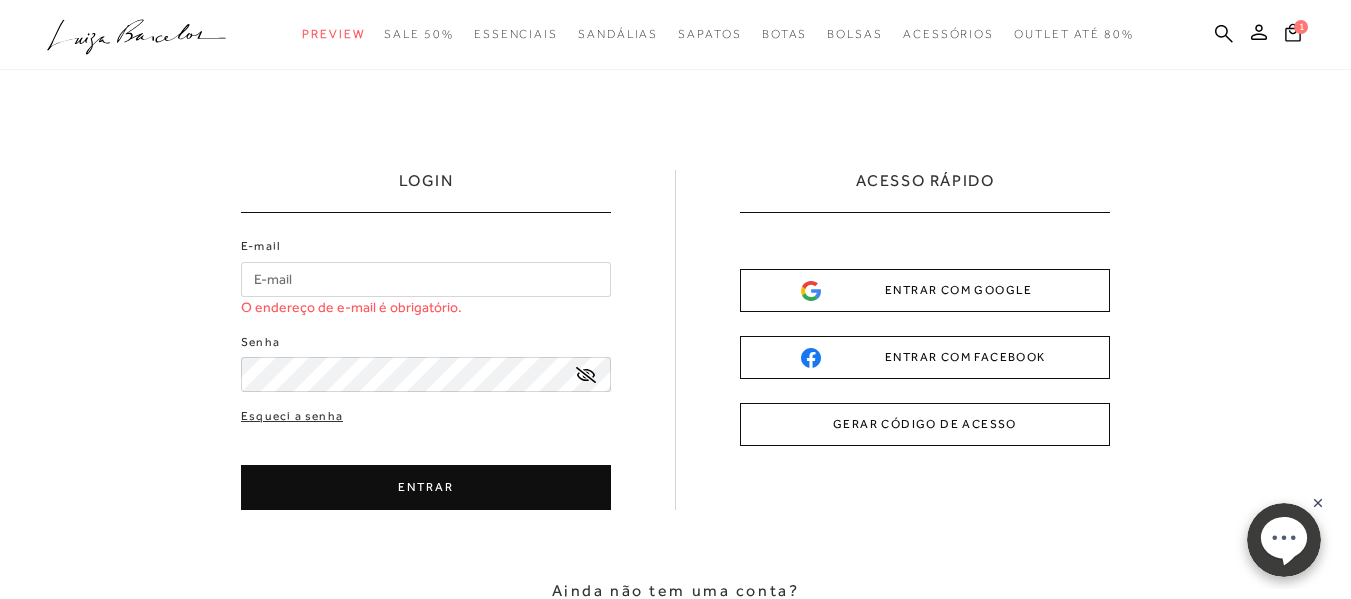 click on "ENTRAR COM GOOGLE" at bounding box center (925, 290) 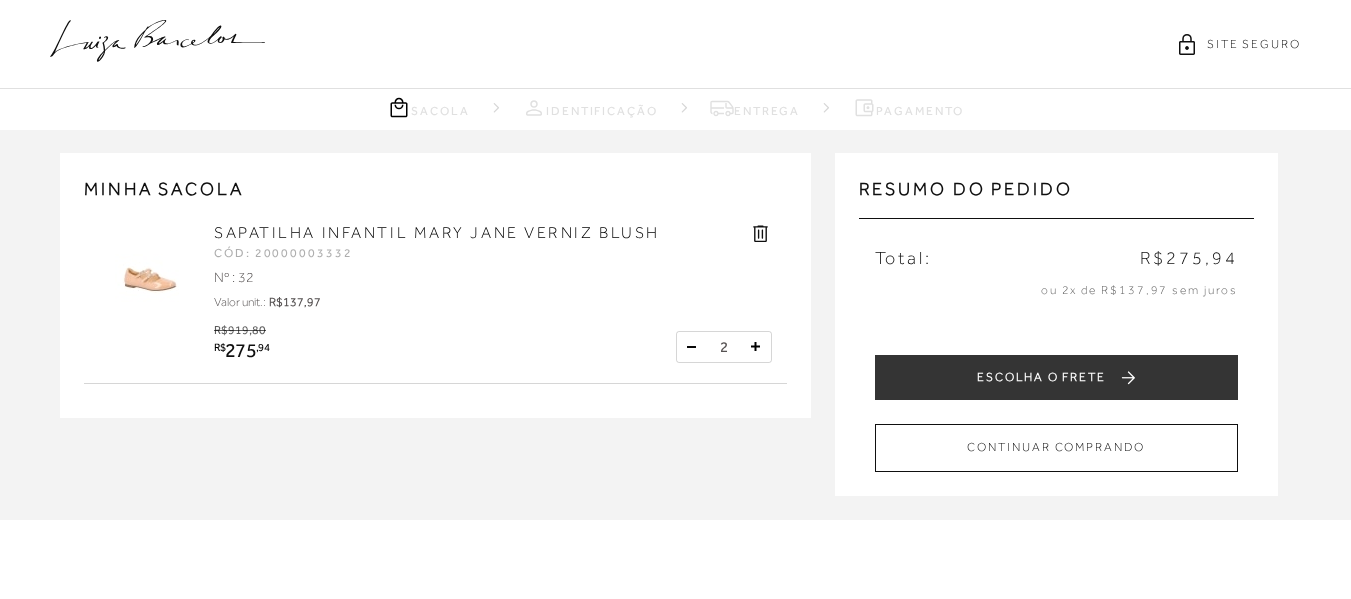 scroll, scrollTop: 0, scrollLeft: 0, axis: both 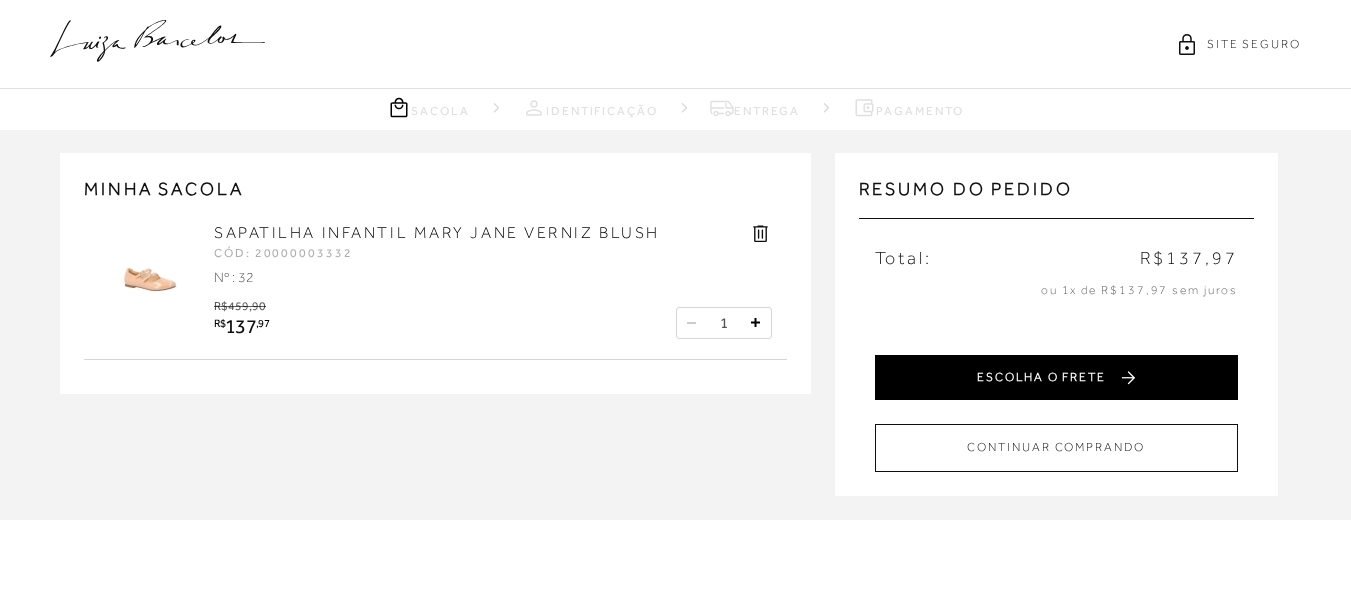 click on "ESCOLHA O FRETE" at bounding box center (1056, 377) 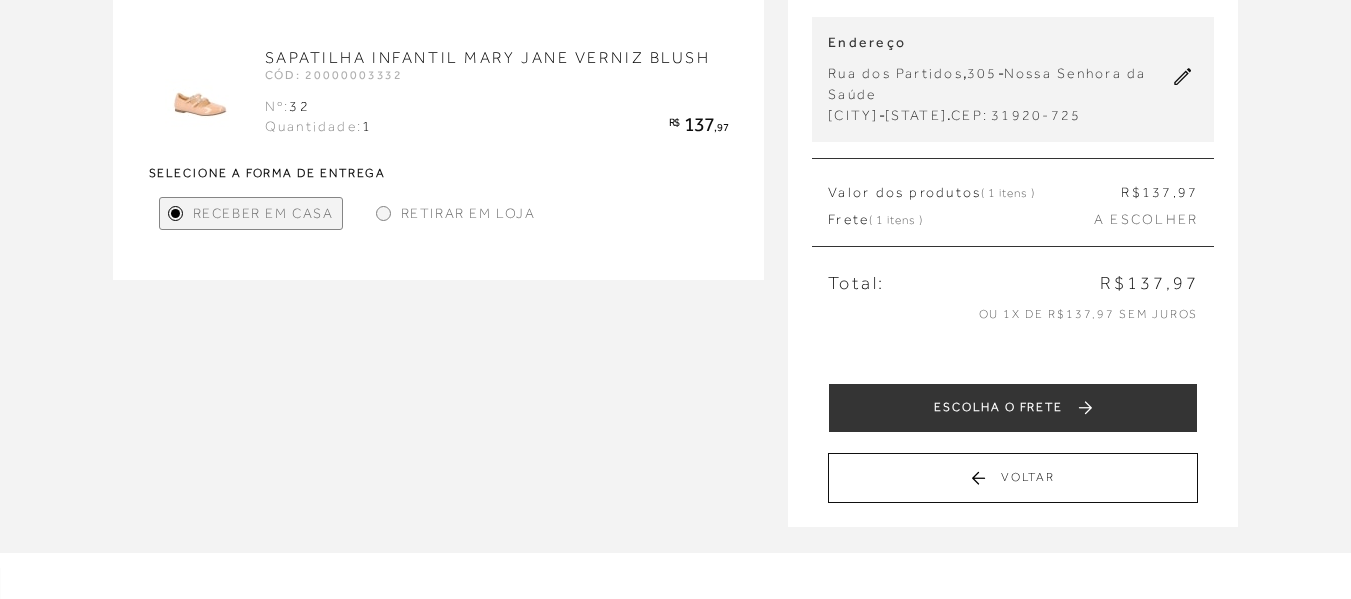 scroll, scrollTop: 300, scrollLeft: 0, axis: vertical 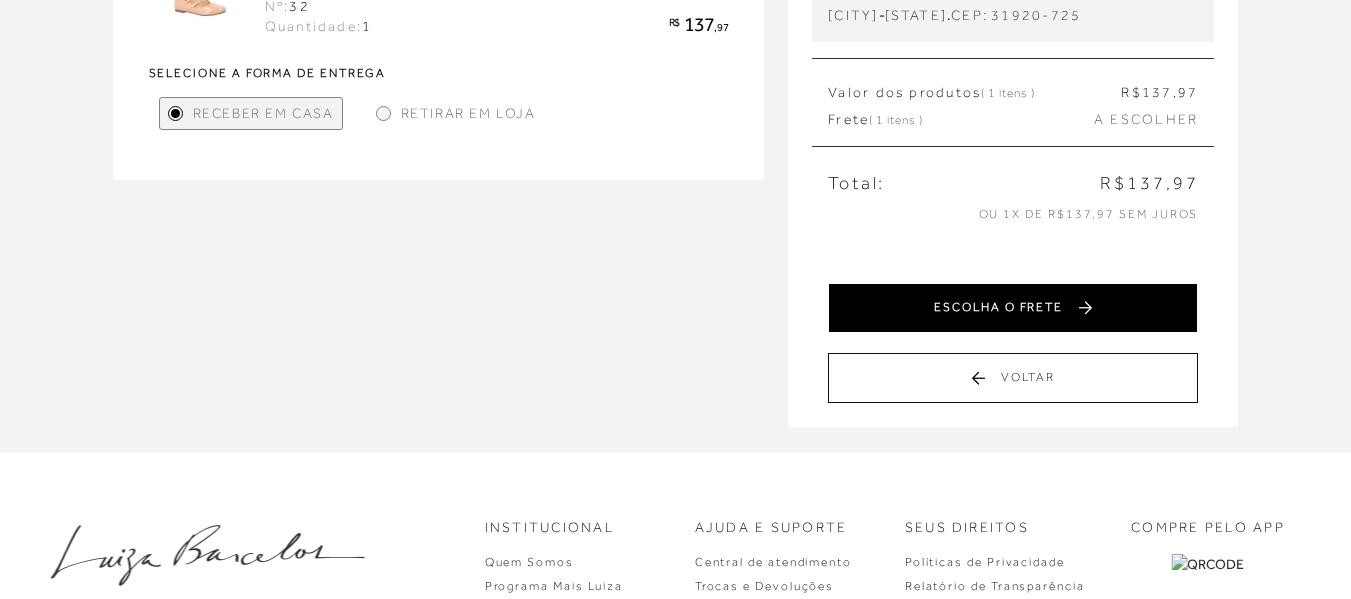 click on "ESCOLHA O FRETE" at bounding box center [1013, 308] 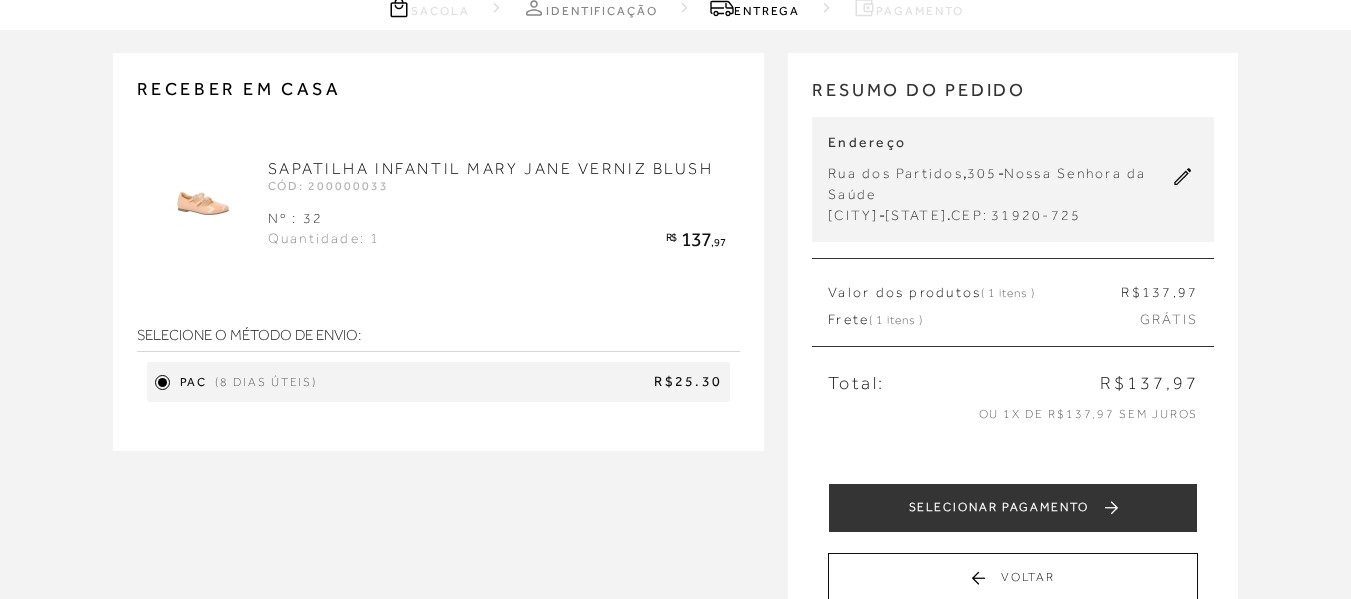 scroll, scrollTop: 0, scrollLeft: 0, axis: both 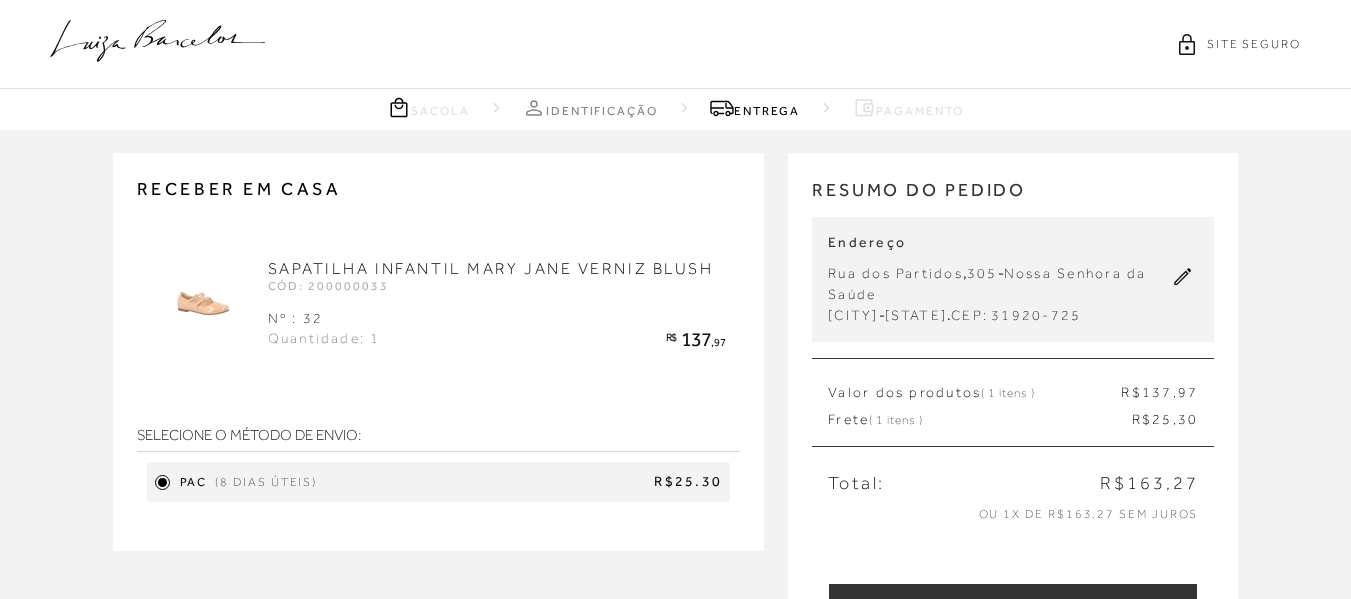 click 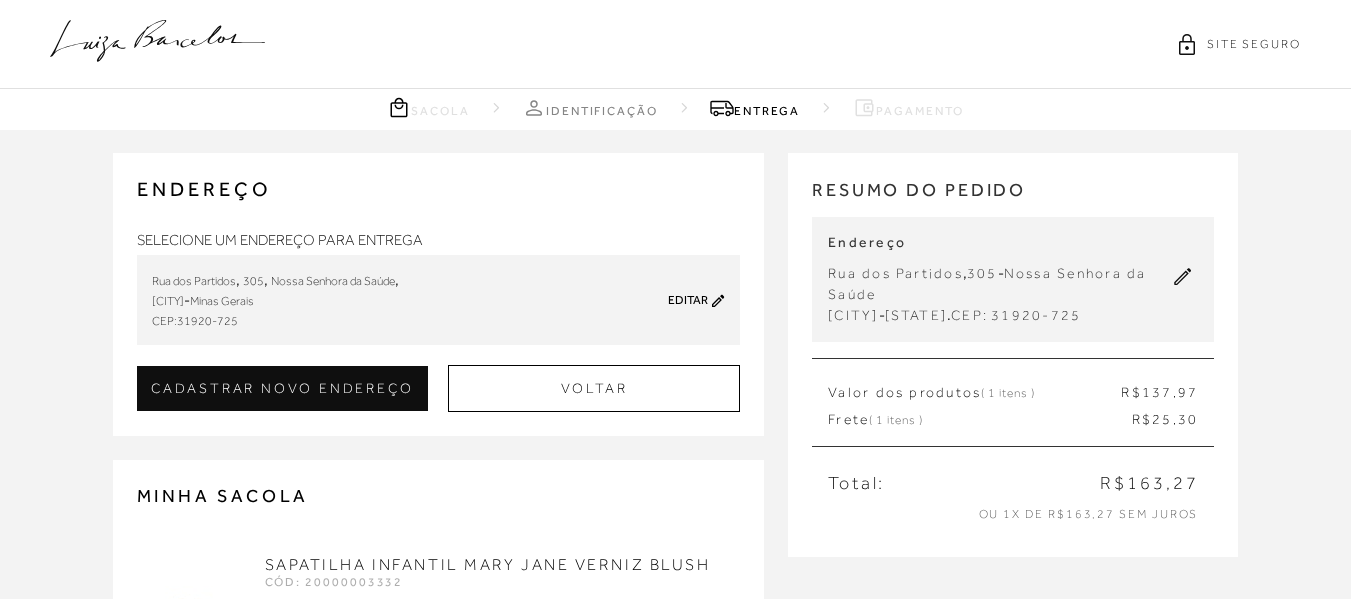 click on "Editar" at bounding box center (688, 300) 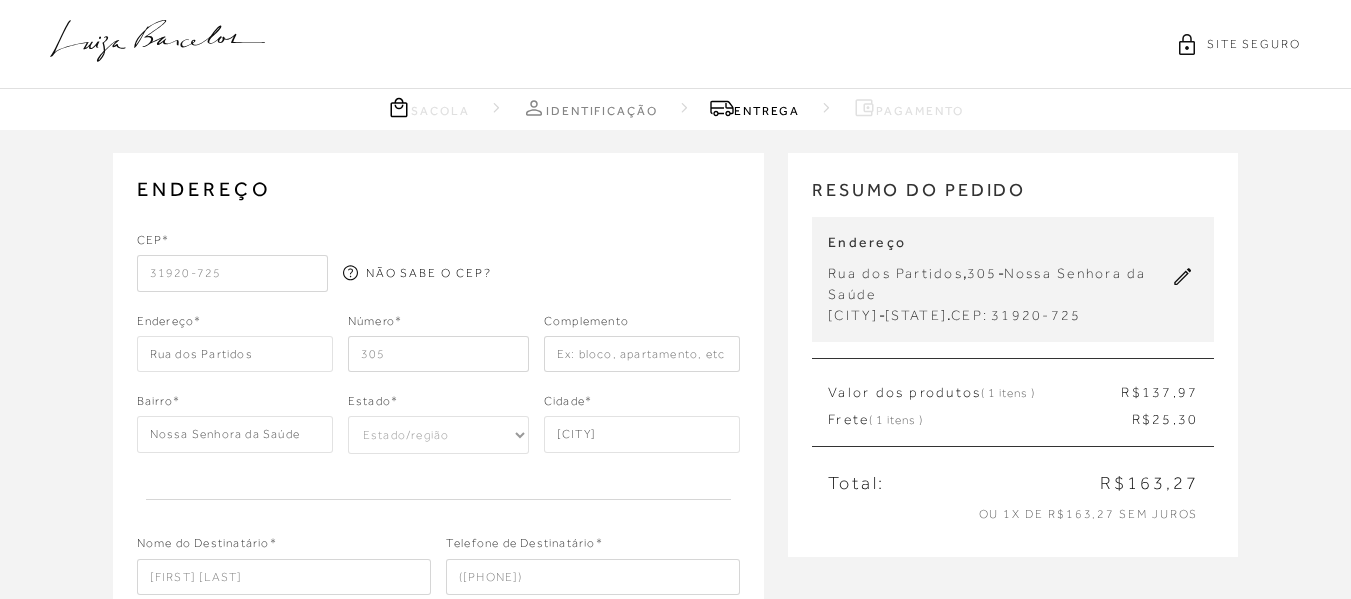 click on "31920-725" at bounding box center [232, 273] 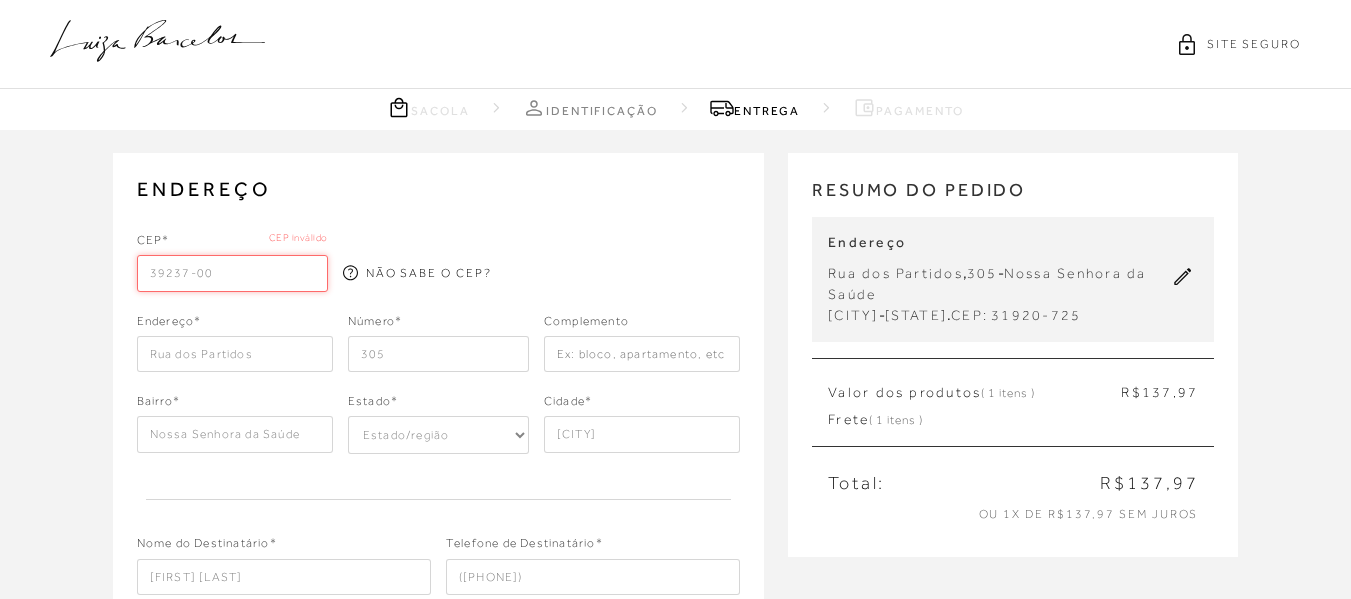 type on "39237-000" 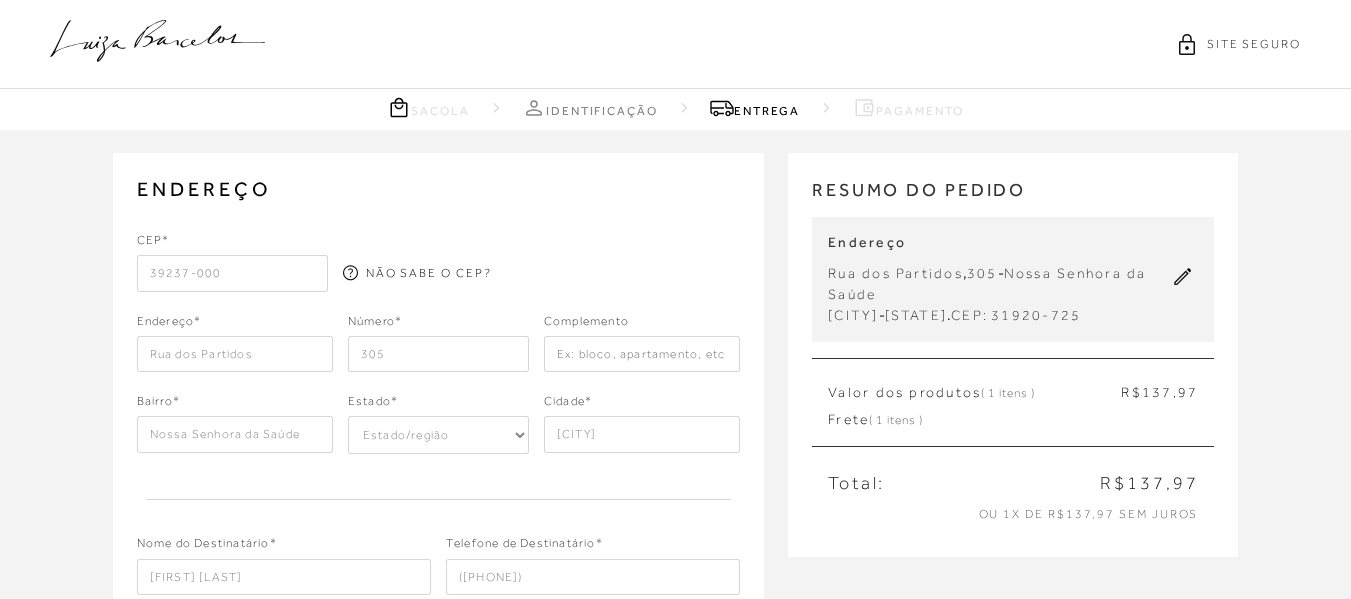 type on "Felixlândia" 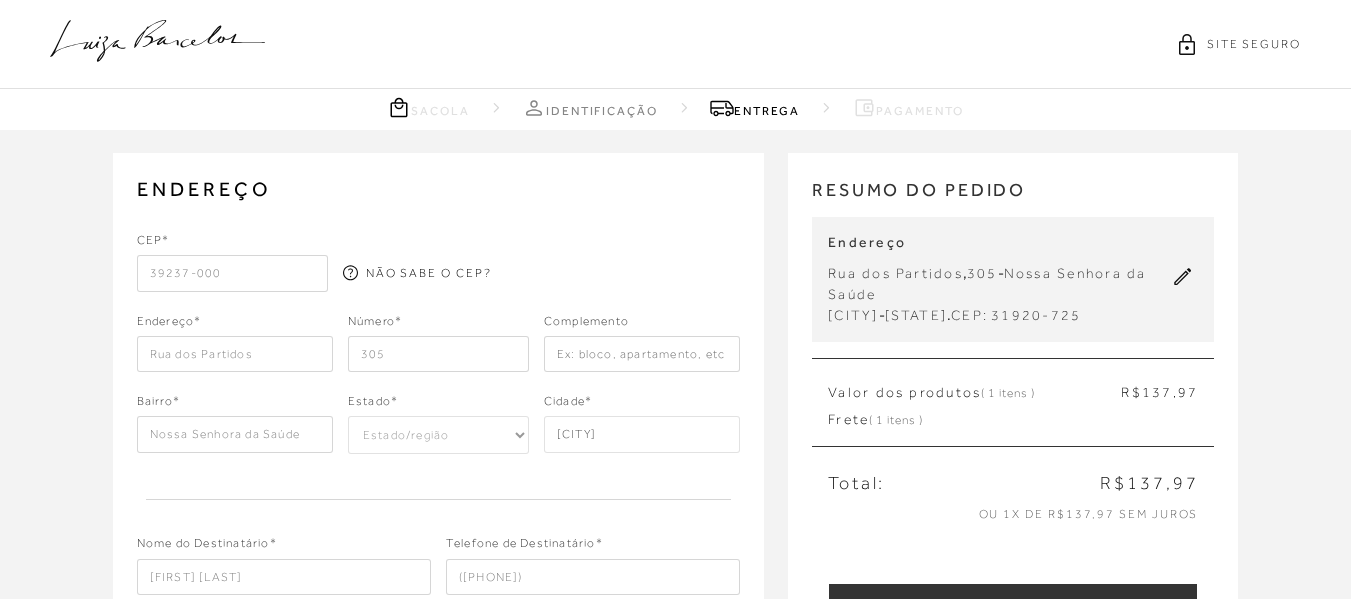 type on "39237-000" 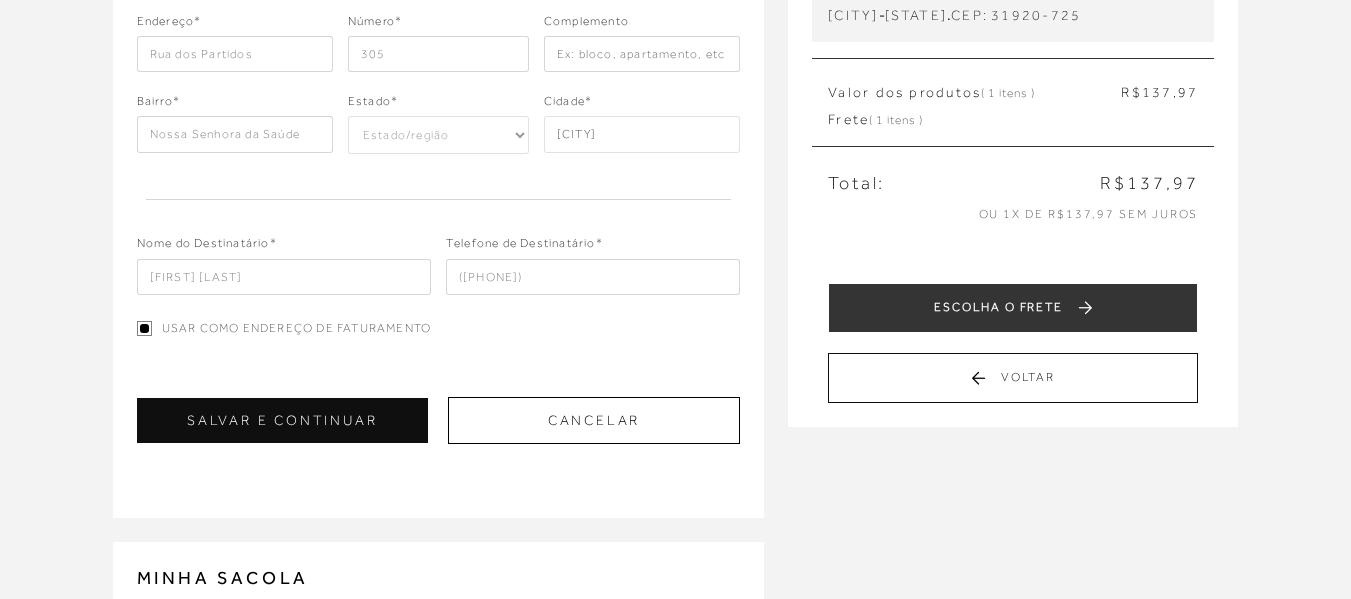 scroll, scrollTop: 100, scrollLeft: 0, axis: vertical 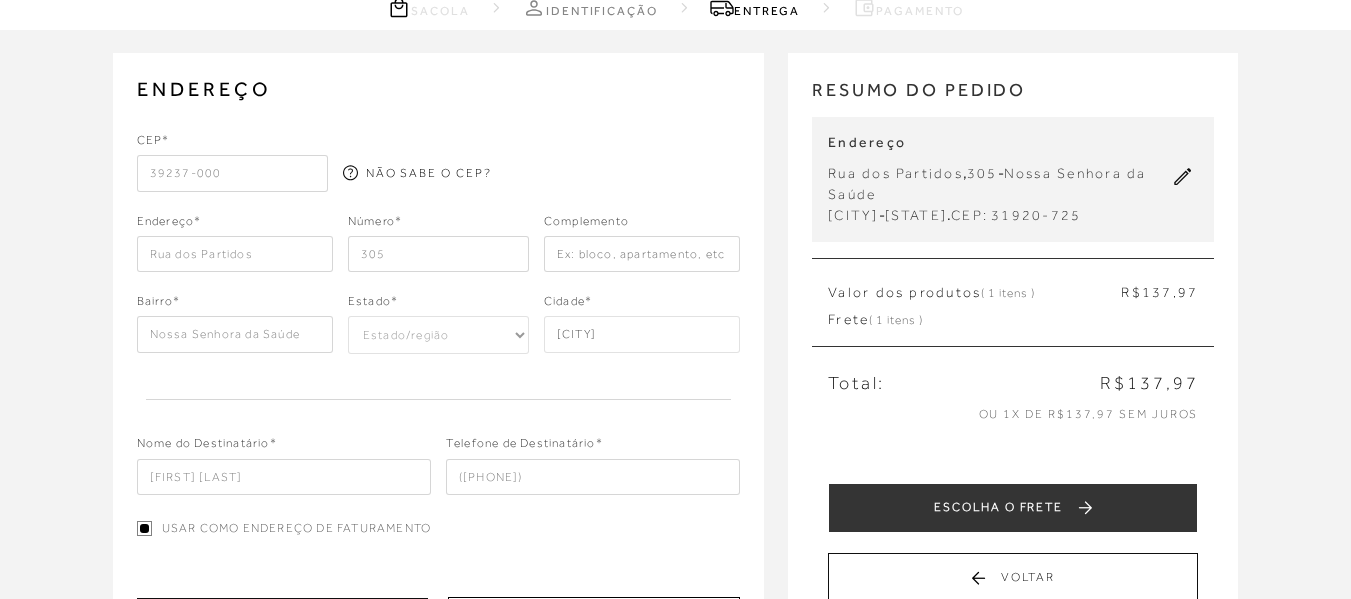 click on "Rua dos Partidos" at bounding box center [235, 254] 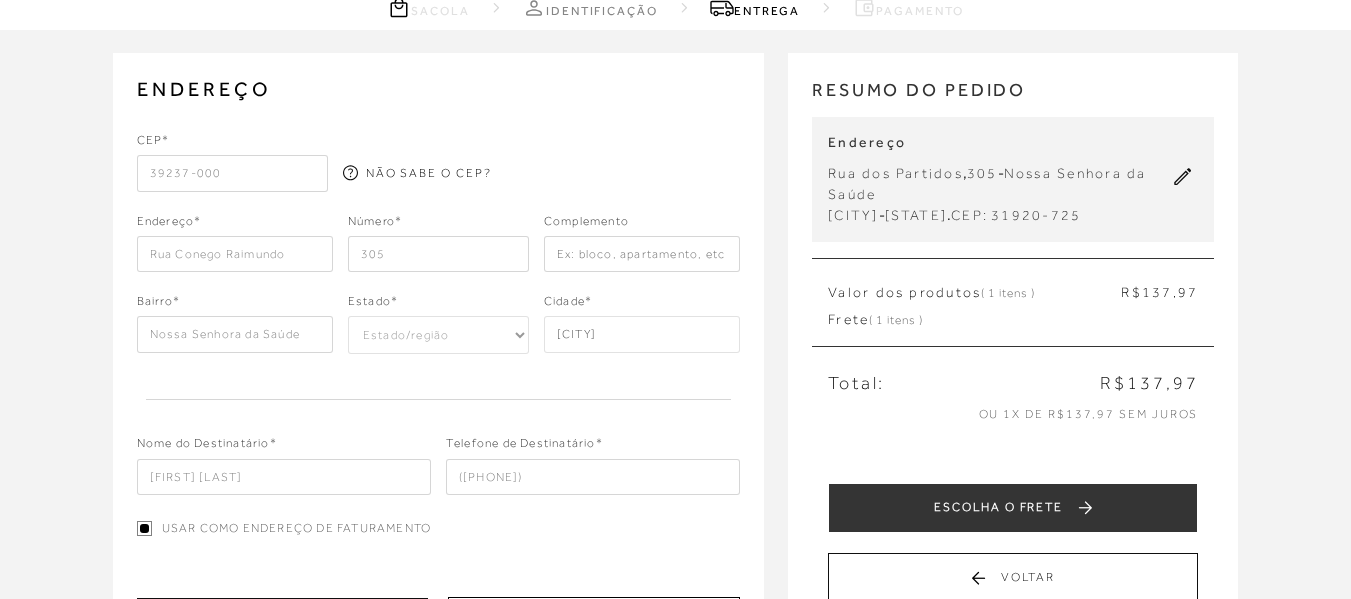 type on "Rua Conego Raimundo" 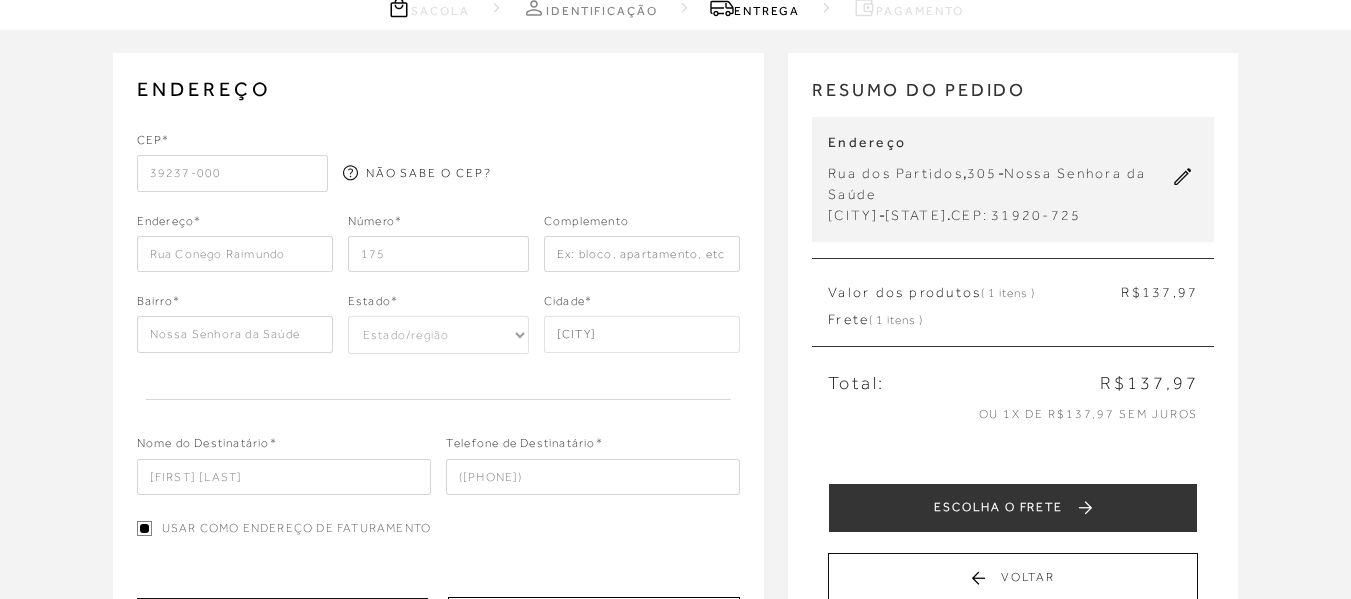 type on "175" 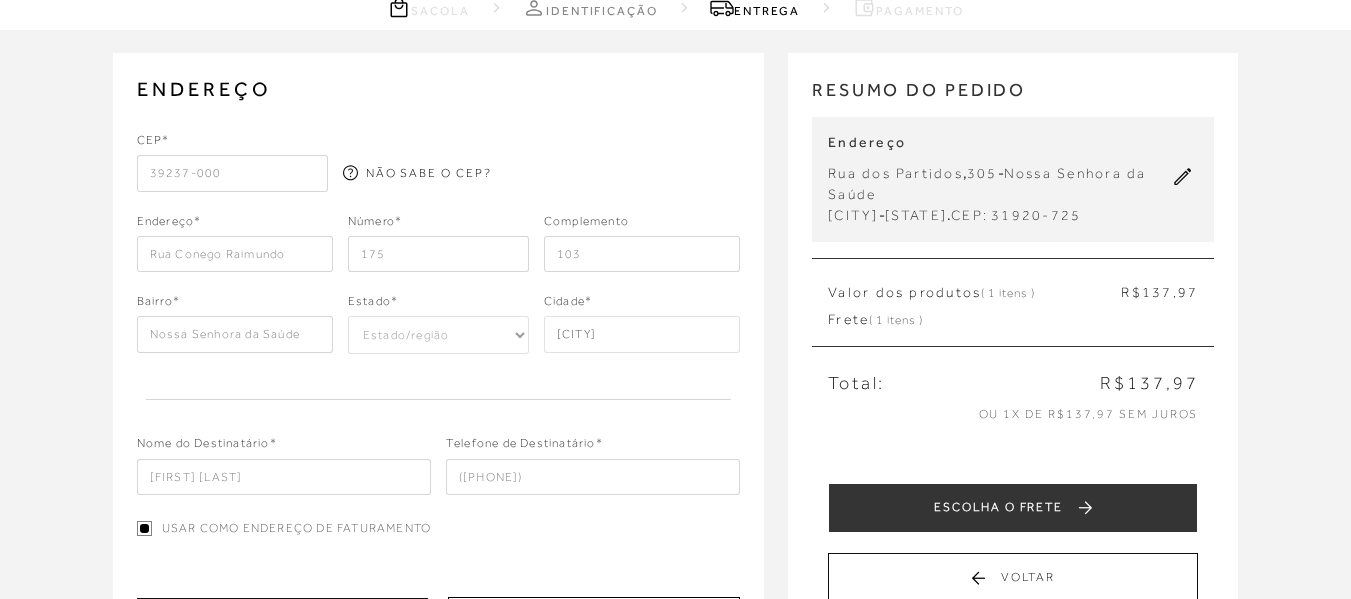 type on "103" 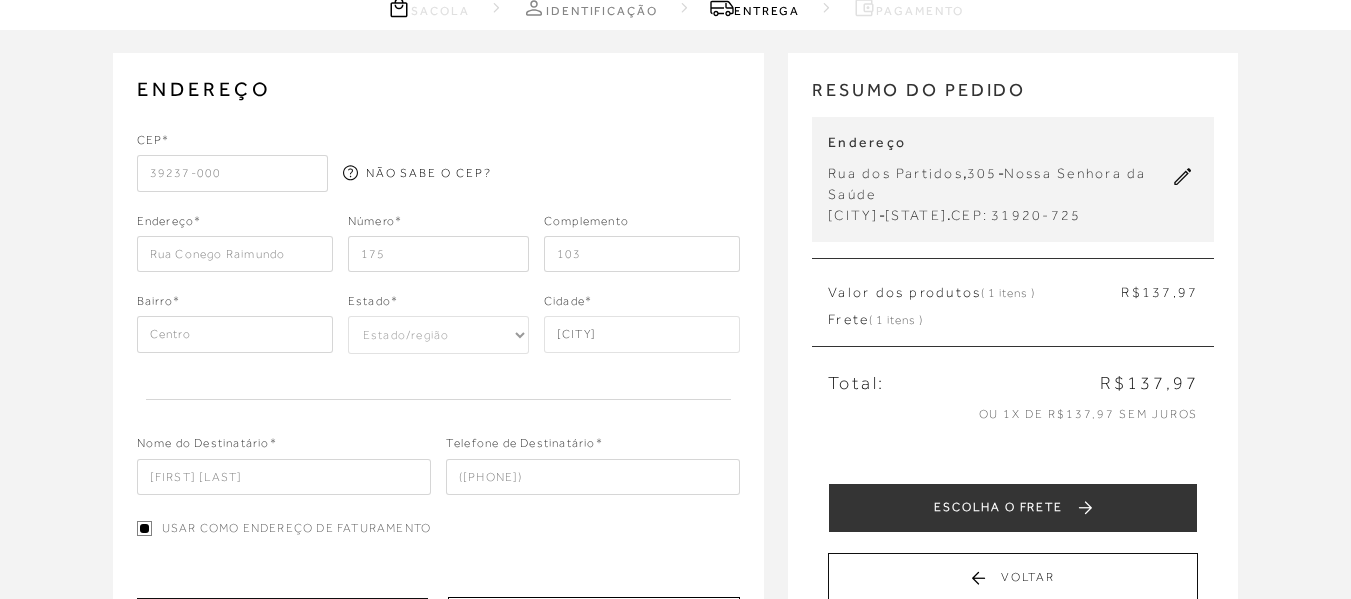 type on "Centro" 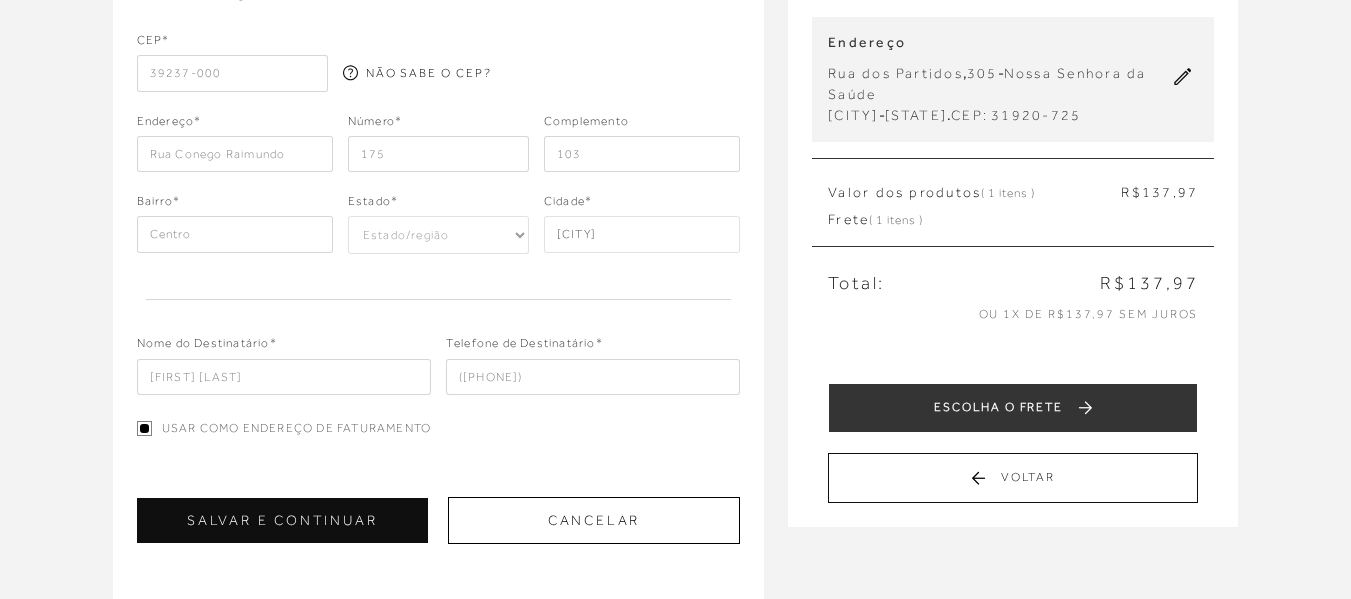 click on "Fabíola Vieira" at bounding box center [284, 377] 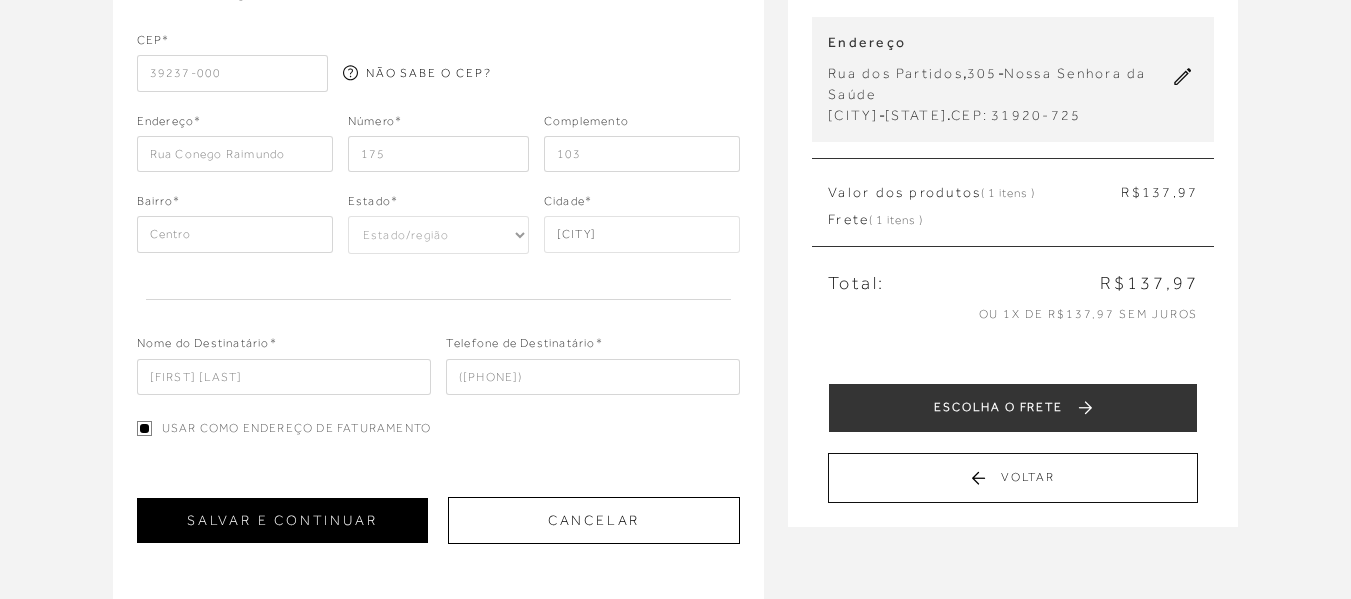 click on "SALVAR E CONTINUAR" at bounding box center [282, 520] 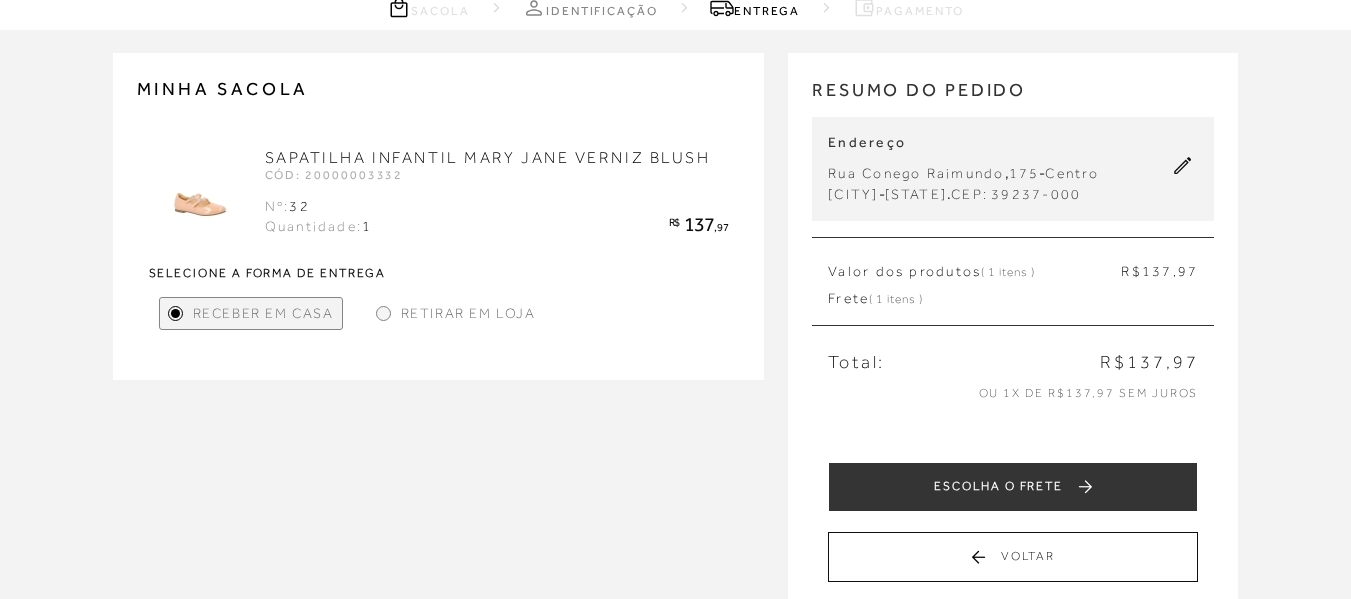 scroll, scrollTop: 200, scrollLeft: 0, axis: vertical 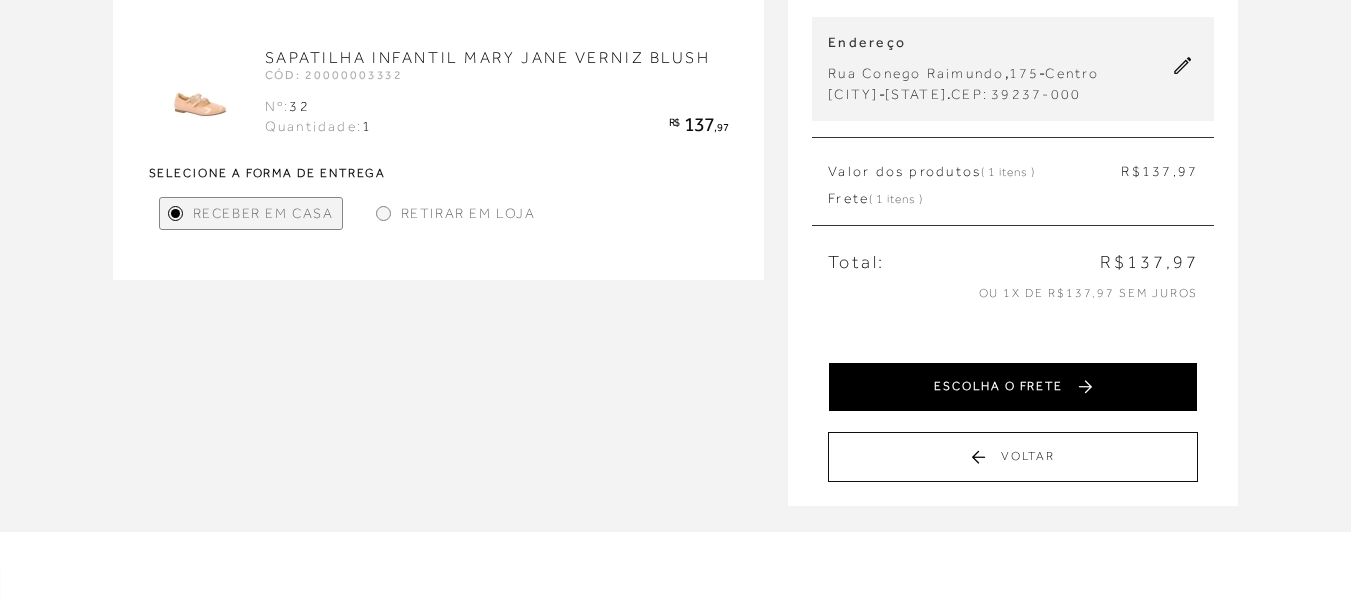 click on "ESCOLHA O FRETE" at bounding box center [1013, 387] 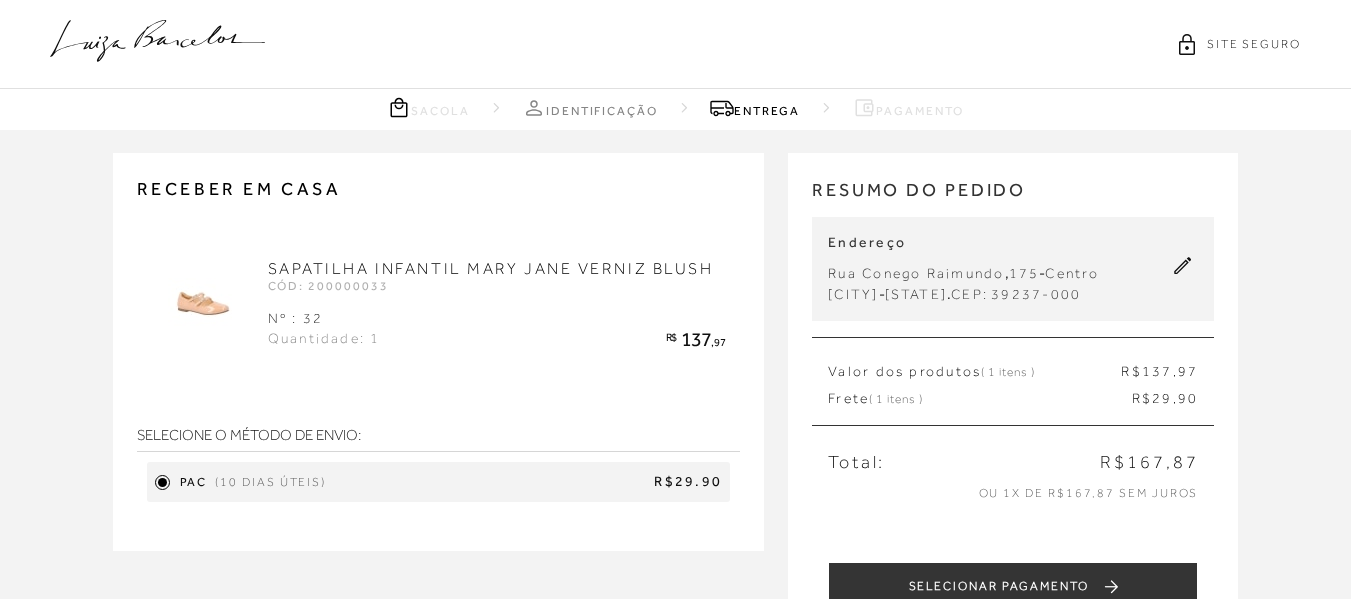 scroll, scrollTop: 200, scrollLeft: 0, axis: vertical 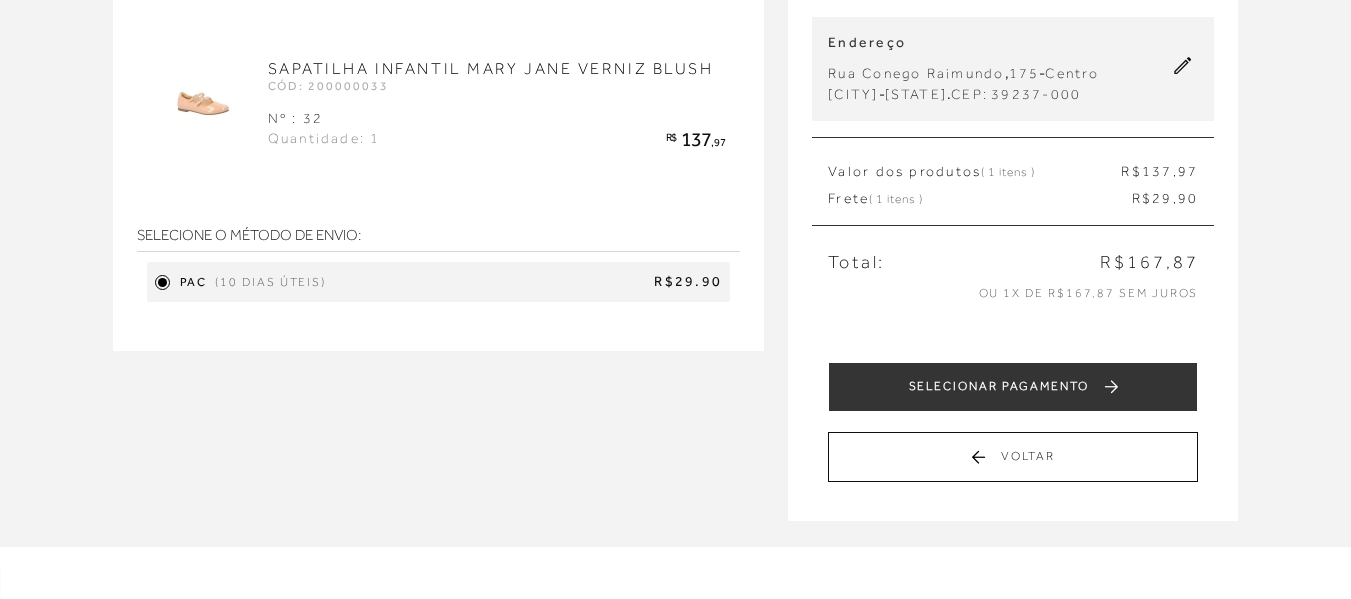 click on "SELECIONAR PAGAMENTO" at bounding box center [1013, 387] 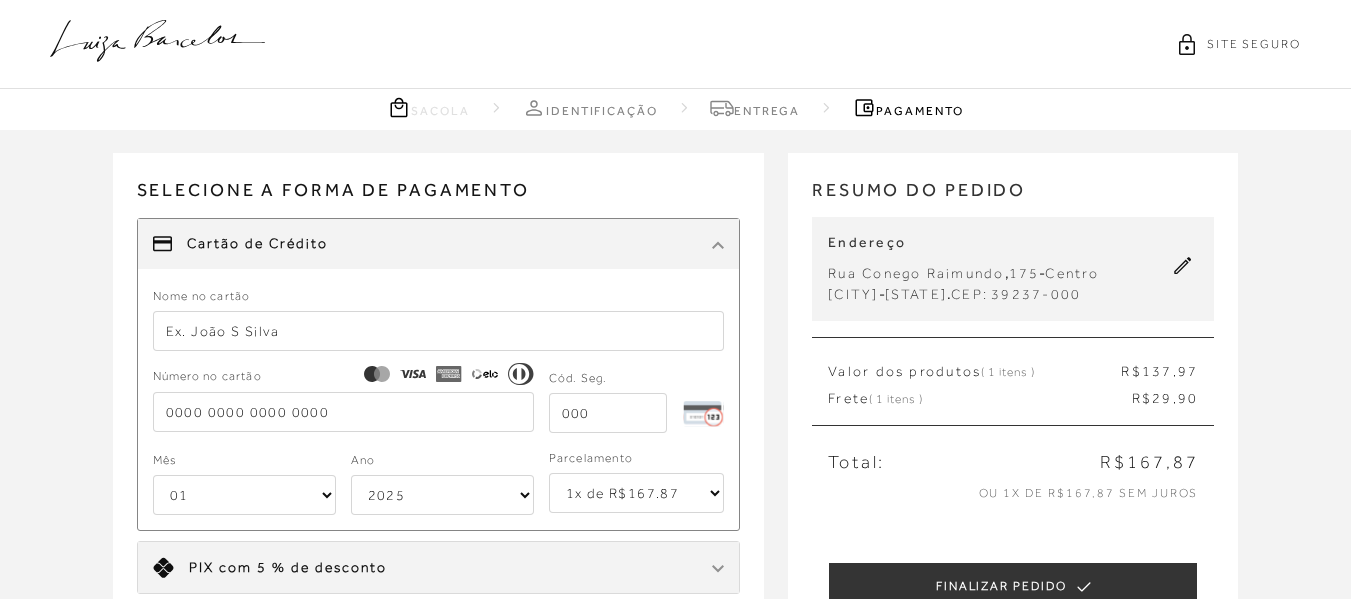 scroll, scrollTop: 100, scrollLeft: 0, axis: vertical 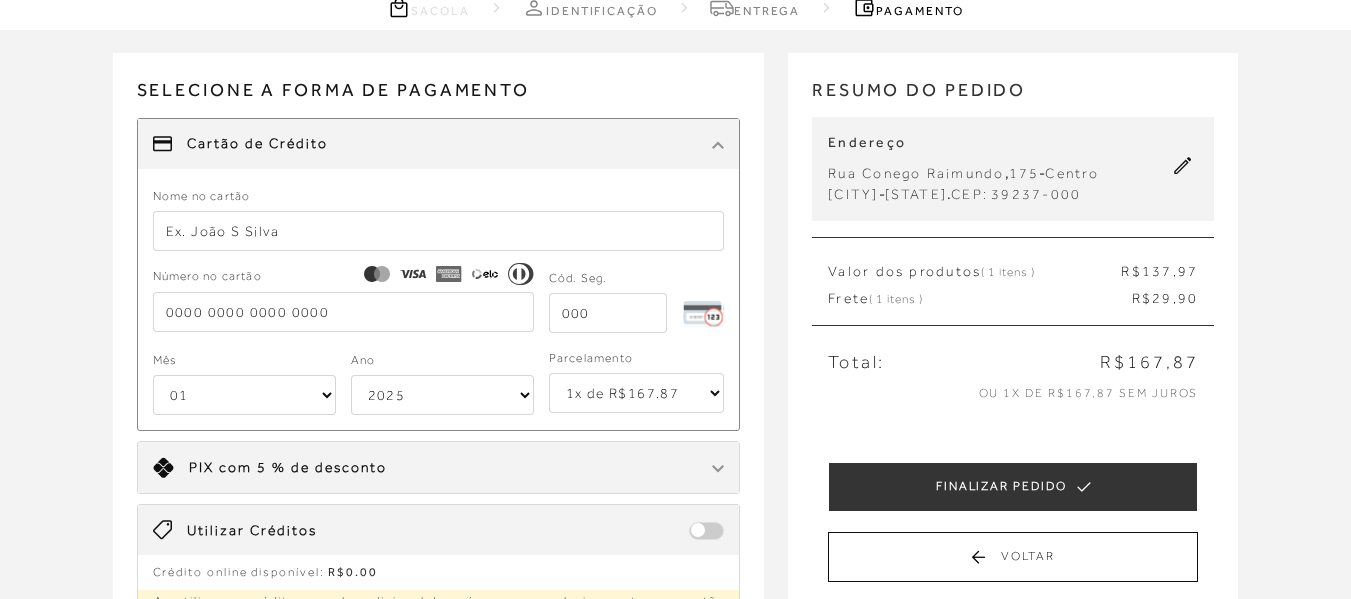 click at bounding box center (439, 231) 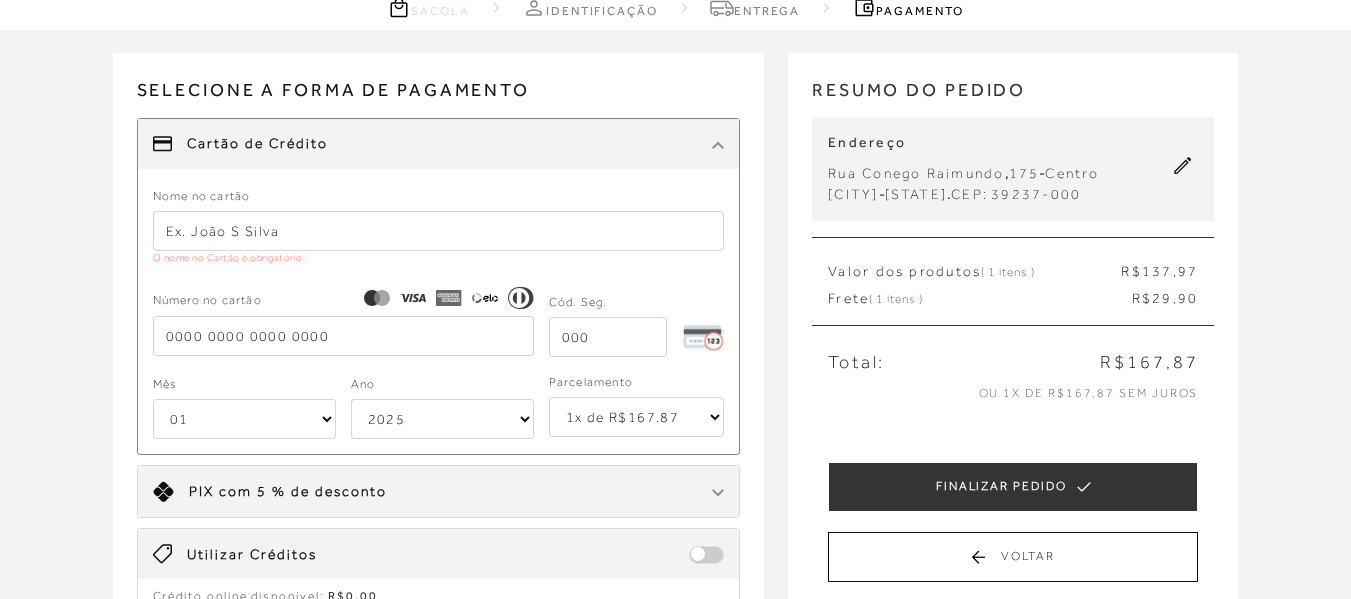 type on "FABIOLA DA COSTA VIEIRA" 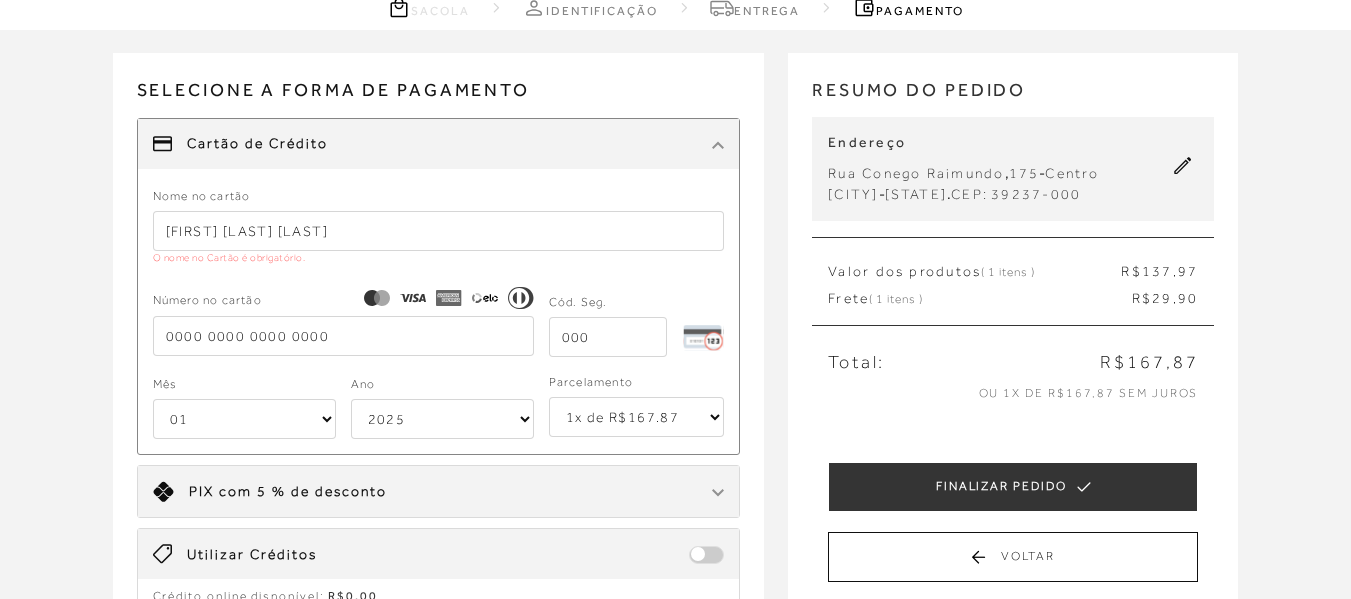 type on "5162921180529448" 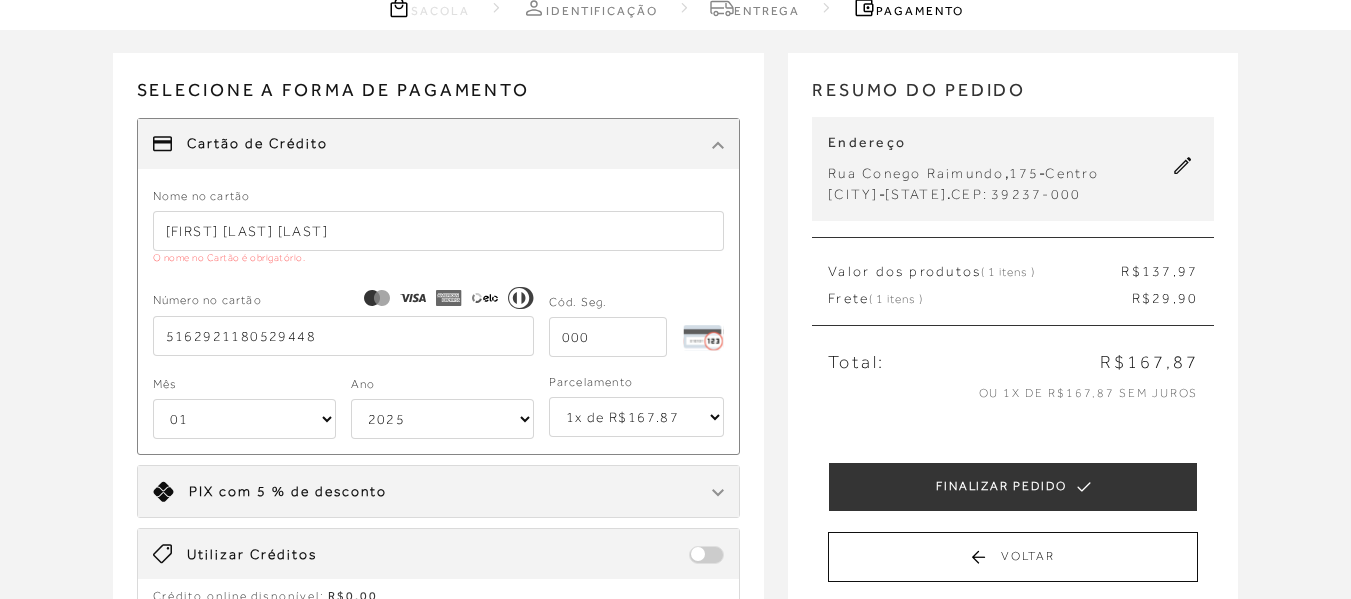 type on "516" 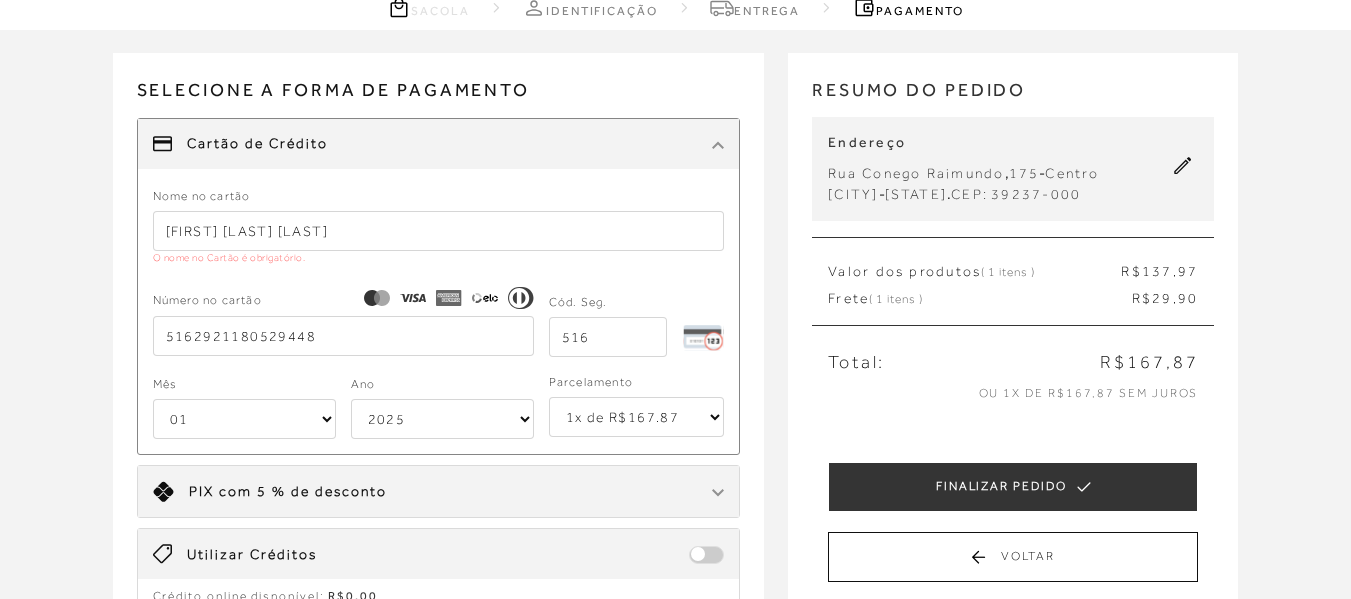 select on "12" 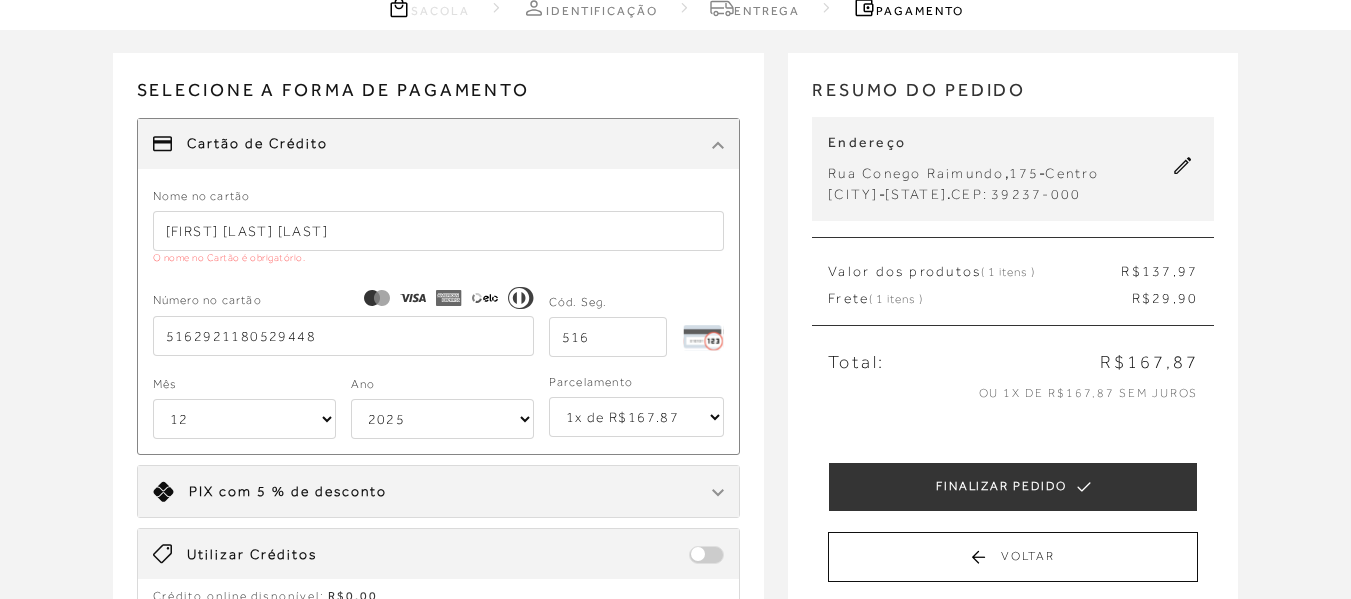 select on "2032" 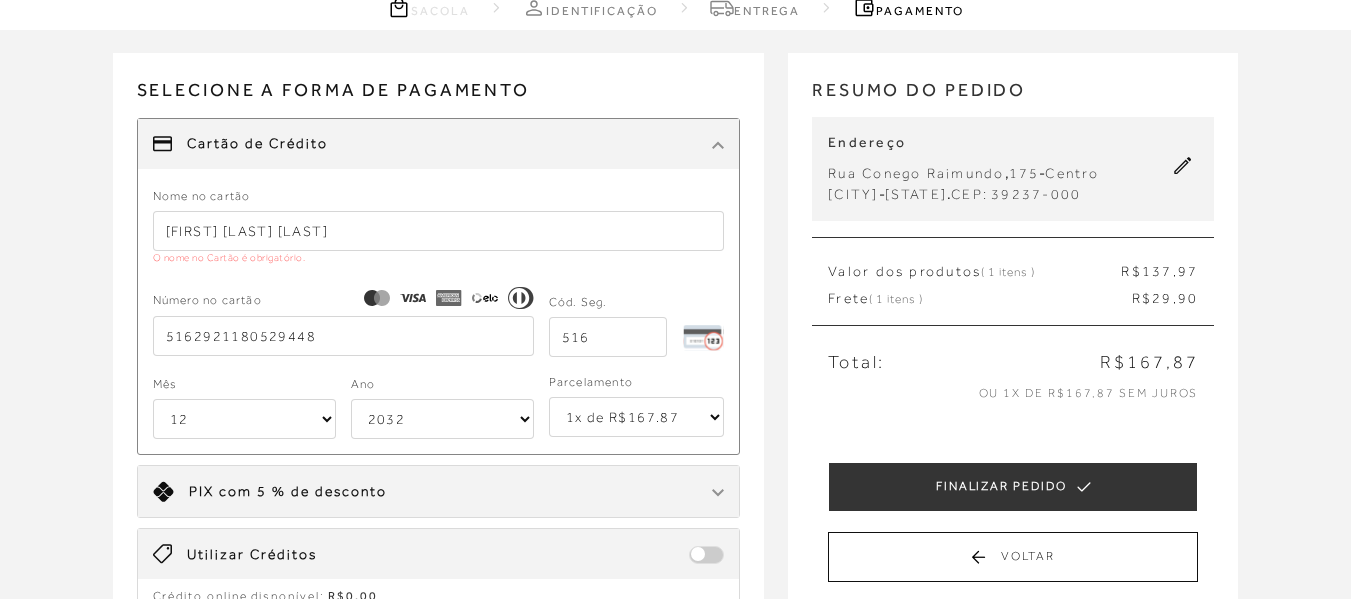 type on "5162921180529448" 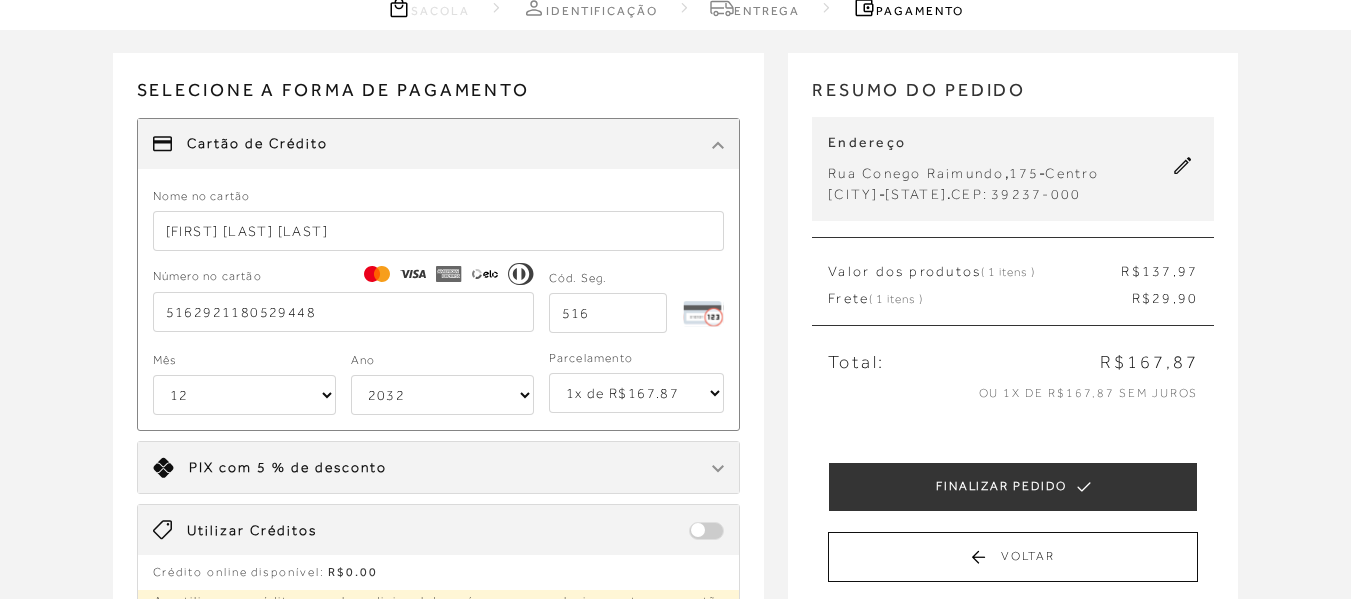 click on "RESUMO DO PEDIDO" at bounding box center [1013, 97] 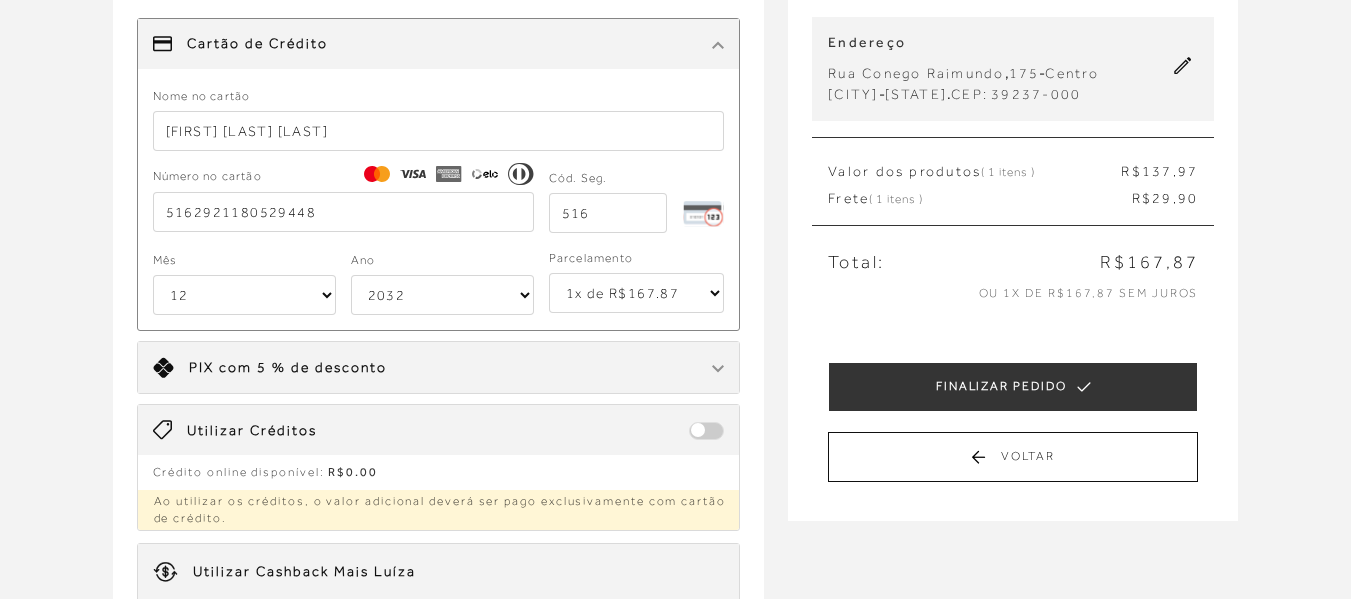 click on "1x de R$167.87 2x de R$83.94 sem juros 3x de R$55.96 sem juros 4x de R$41.97 sem juros 5x de R$33.58 sem juros 6x de R$27.98 sem juros" at bounding box center (637, 293) 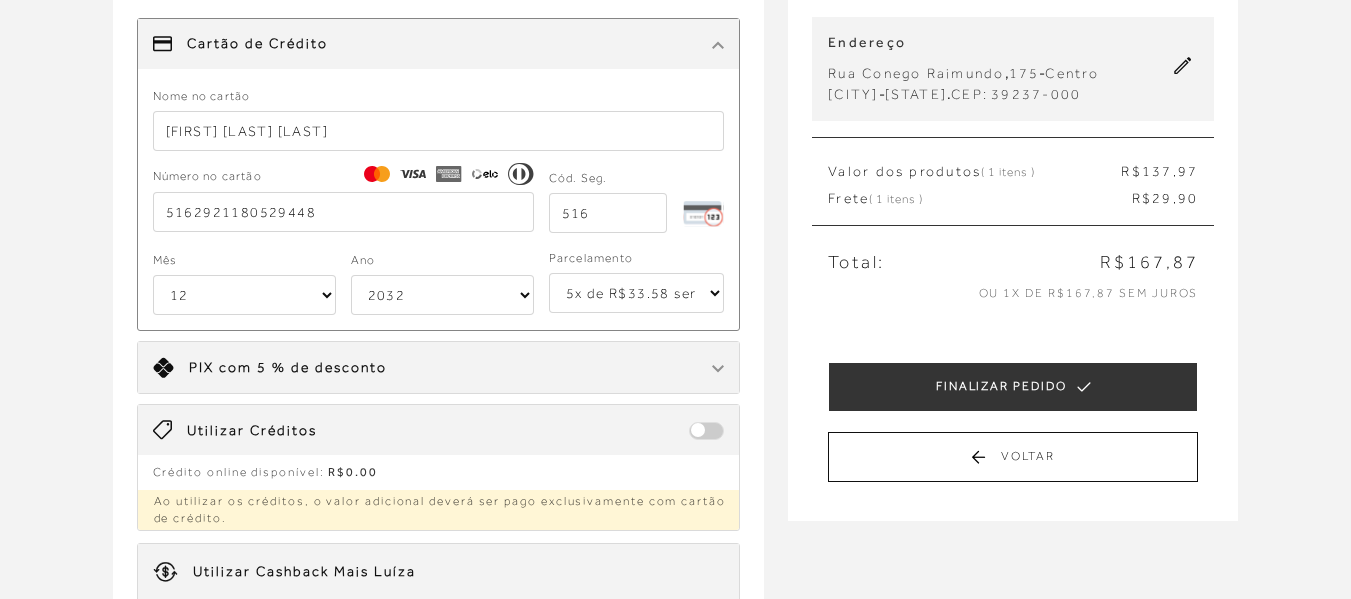 click on "1x de R$167.87 2x de R$83.94 sem juros 3x de R$55.96 sem juros 4x de R$41.97 sem juros 5x de R$33.58 sem juros 6x de R$27.98 sem juros" at bounding box center [637, 293] 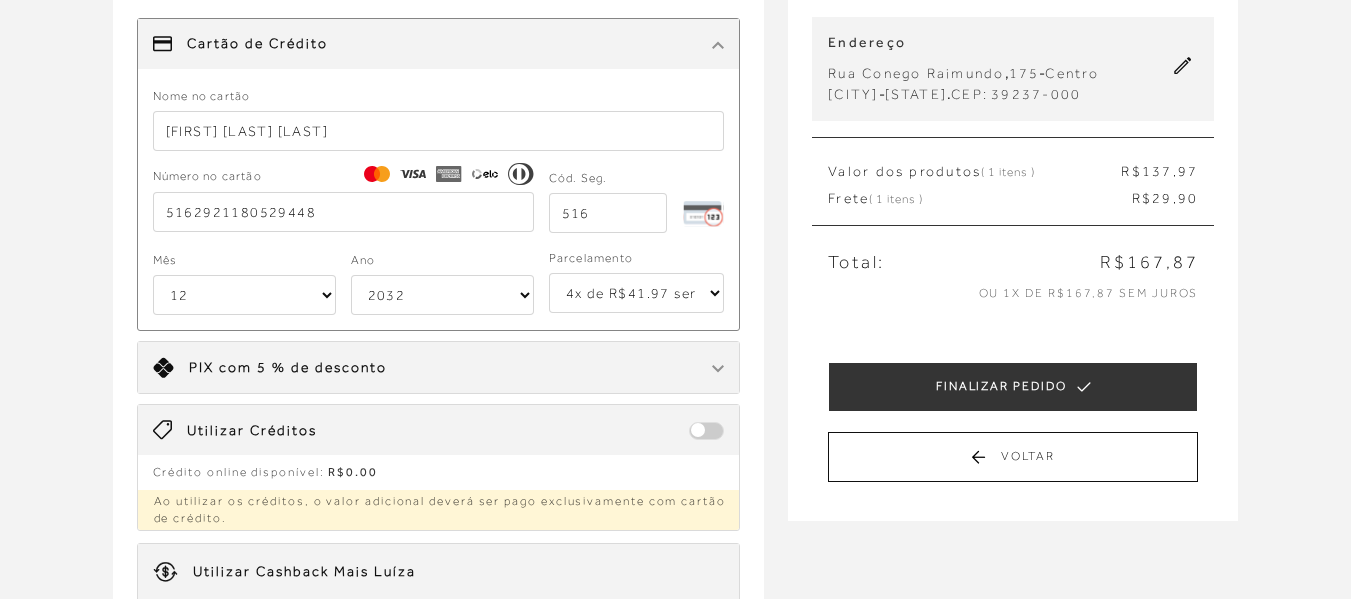 click on "1x de R$167.87 2x de R$83.94 sem juros 3x de R$55.96 sem juros 4x de R$41.97 sem juros 5x de R$33.58 sem juros 6x de R$27.98 sem juros" at bounding box center [637, 293] 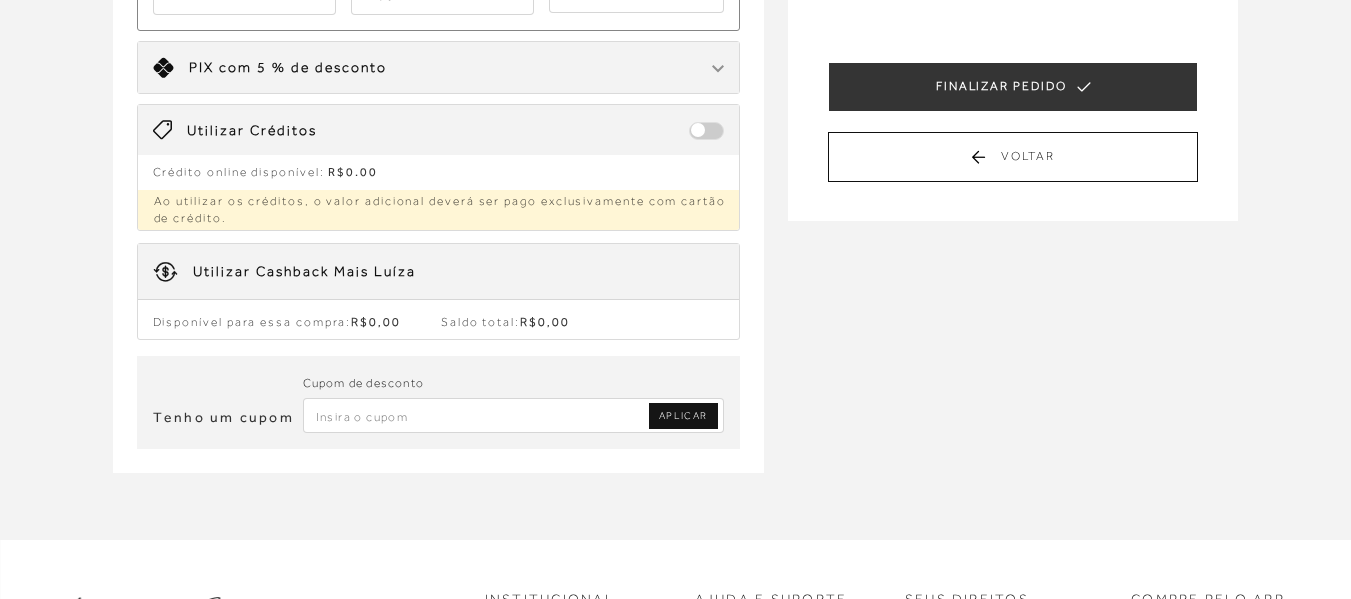 scroll, scrollTop: 200, scrollLeft: 0, axis: vertical 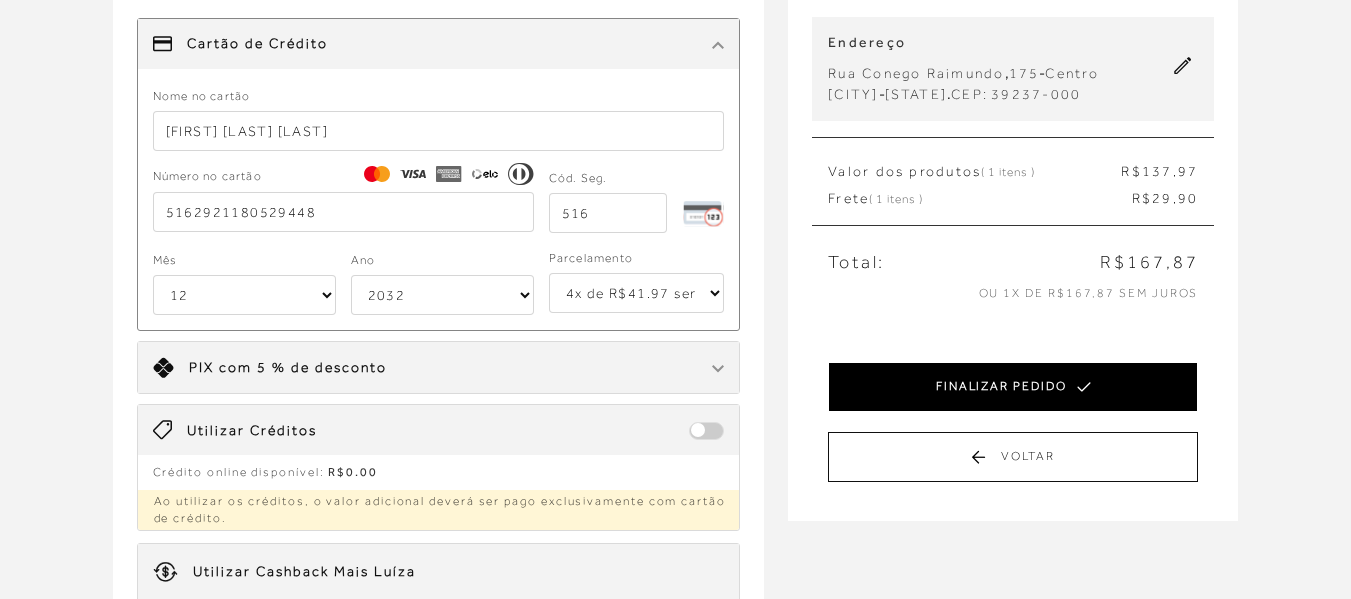 click on "FINALIZAR PEDIDO" at bounding box center [1013, 387] 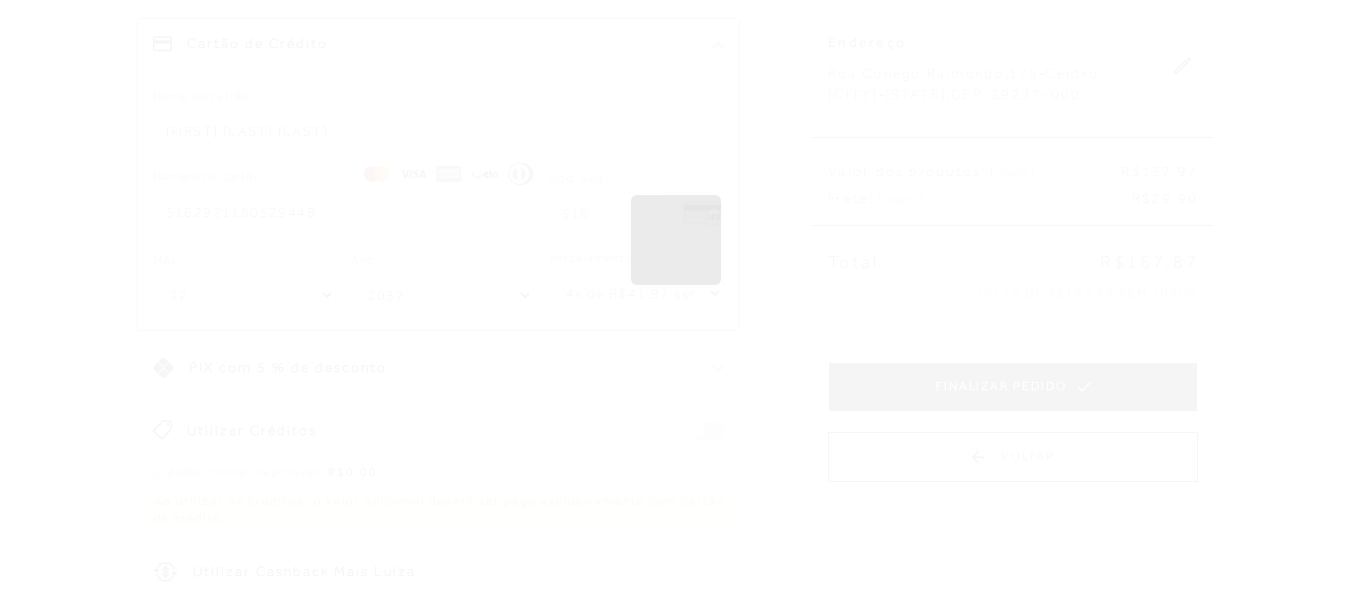 scroll, scrollTop: 0, scrollLeft: 0, axis: both 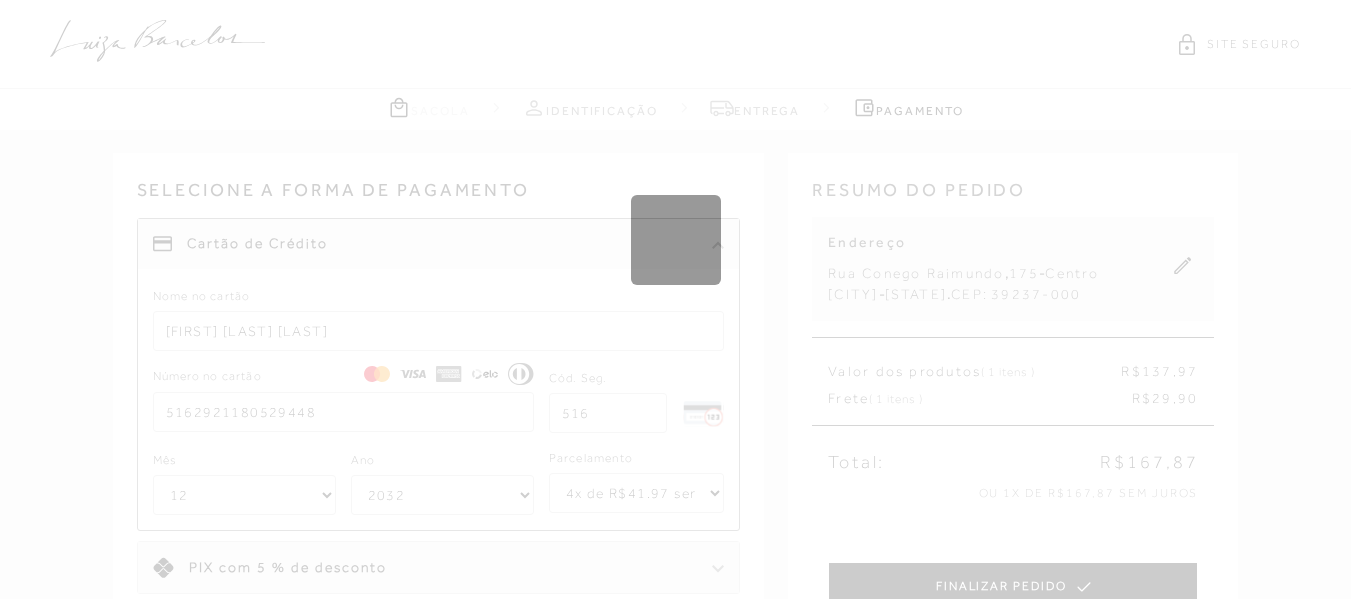 type 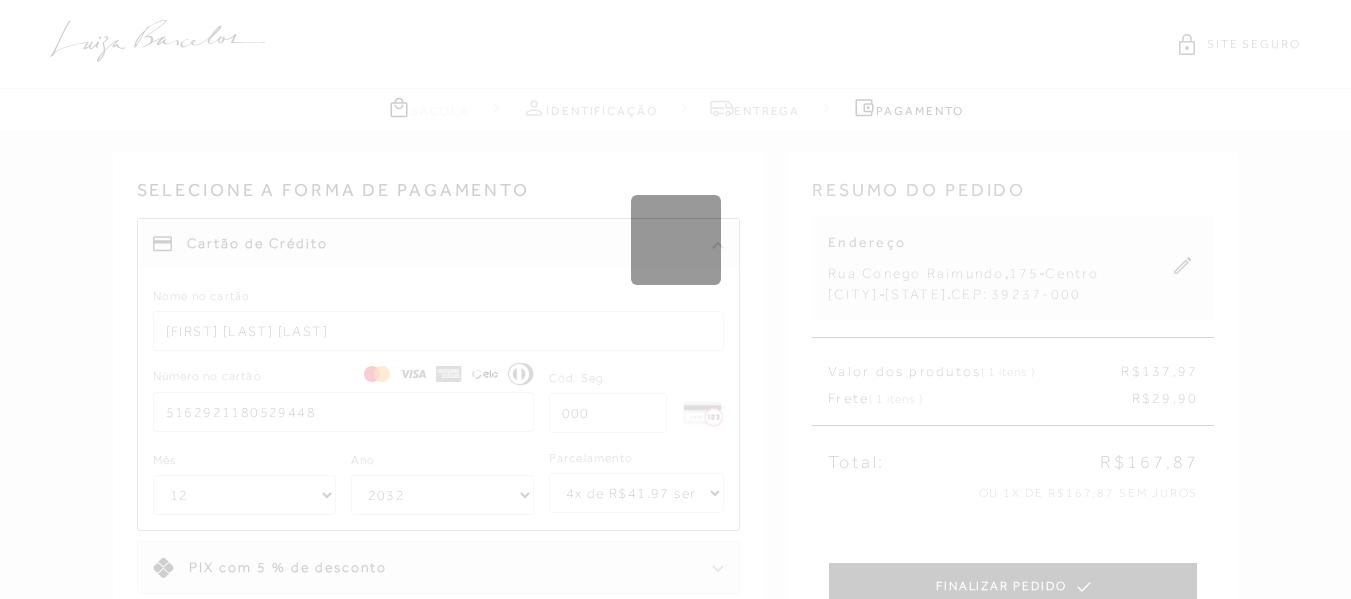 select on "1" 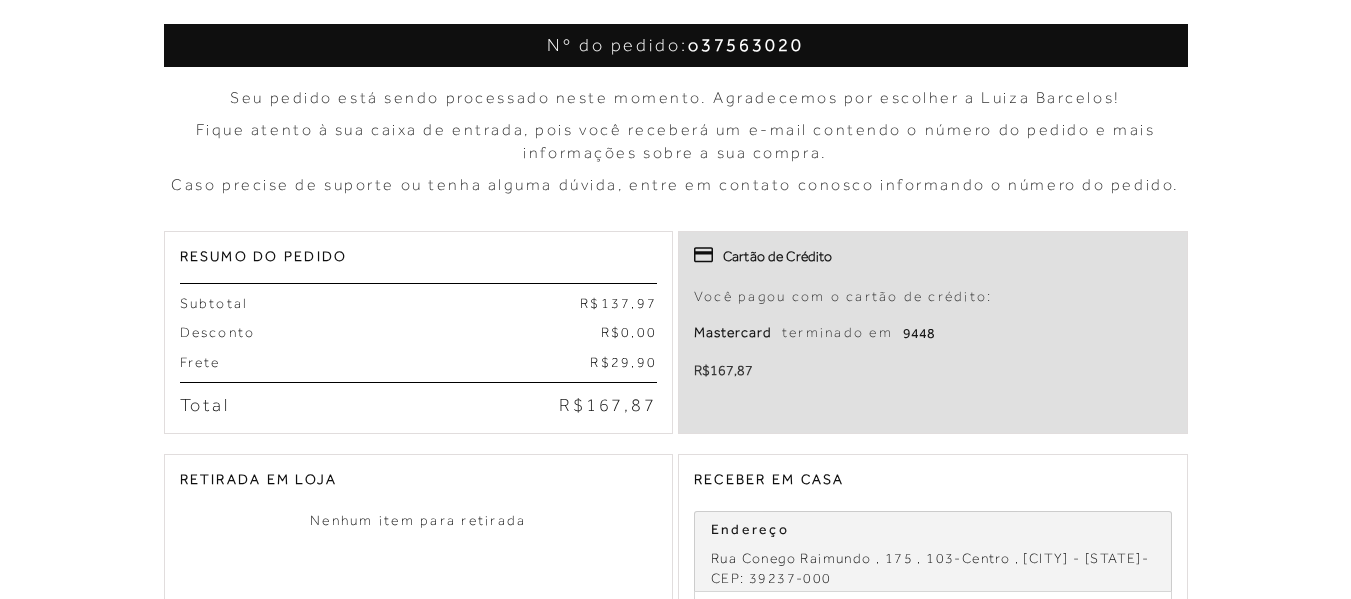scroll, scrollTop: 0, scrollLeft: 0, axis: both 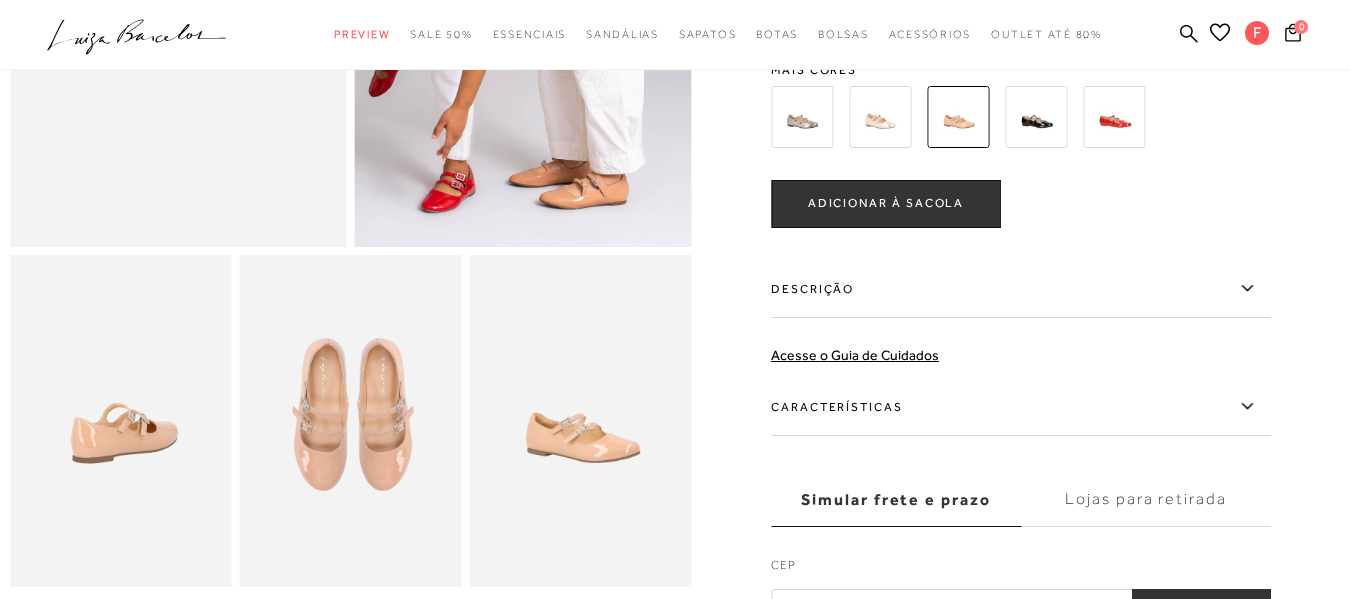 click at bounding box center (121, 421) 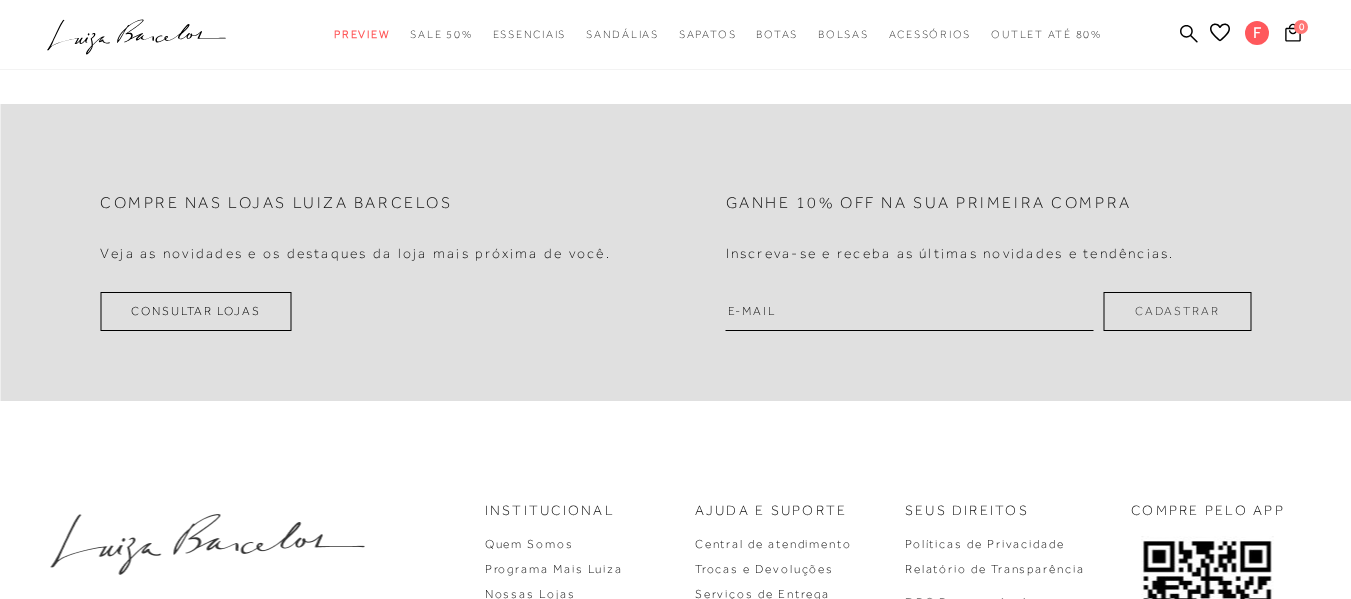 scroll, scrollTop: 2000, scrollLeft: 0, axis: vertical 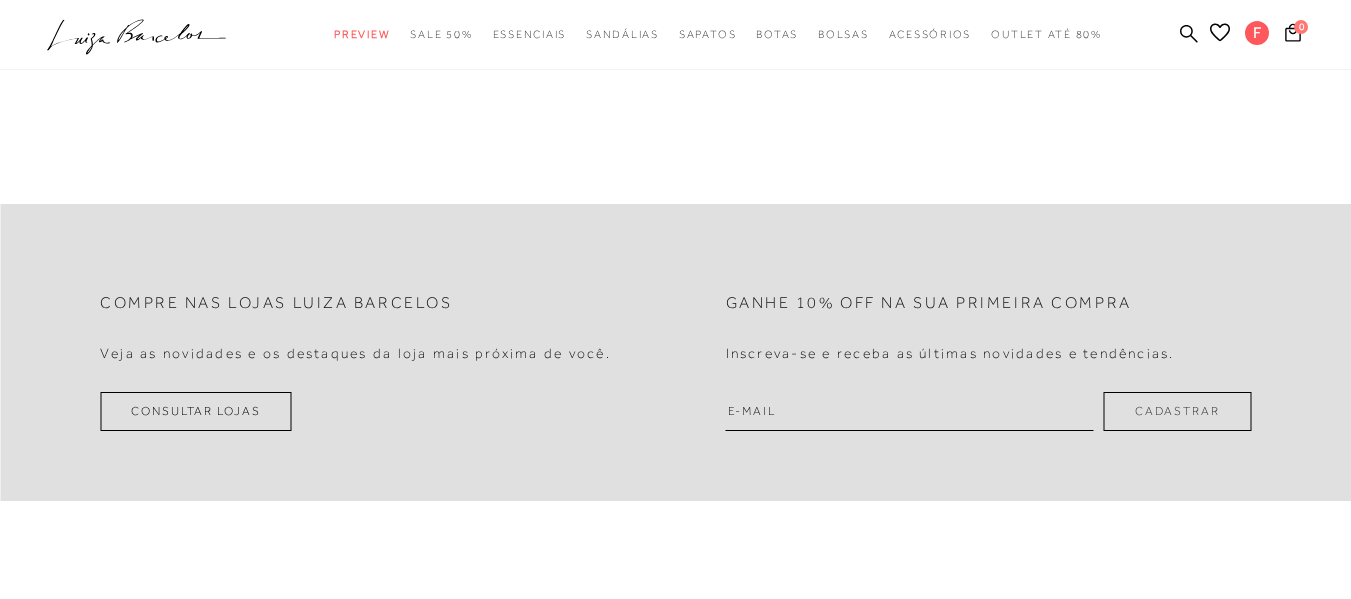 click on "Inscreva-se e receba as últimas novidades e tendências." at bounding box center [950, 353] 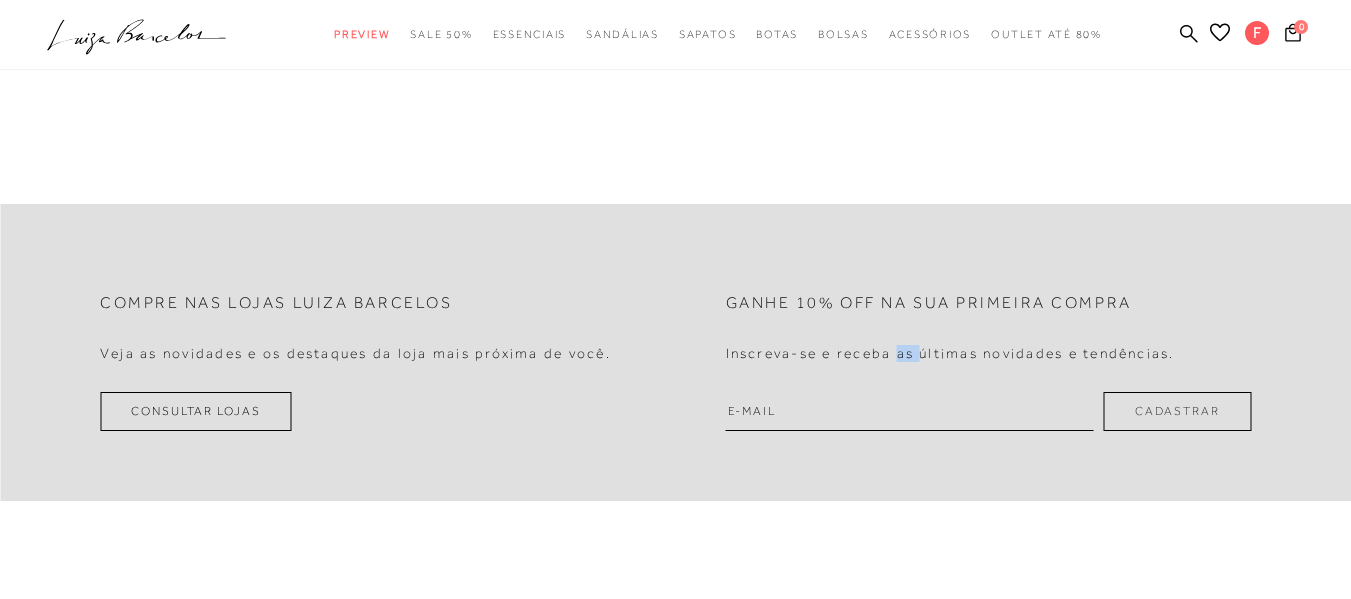 click on "Inscreva-se e receba as últimas novidades e tendências." at bounding box center [950, 353] 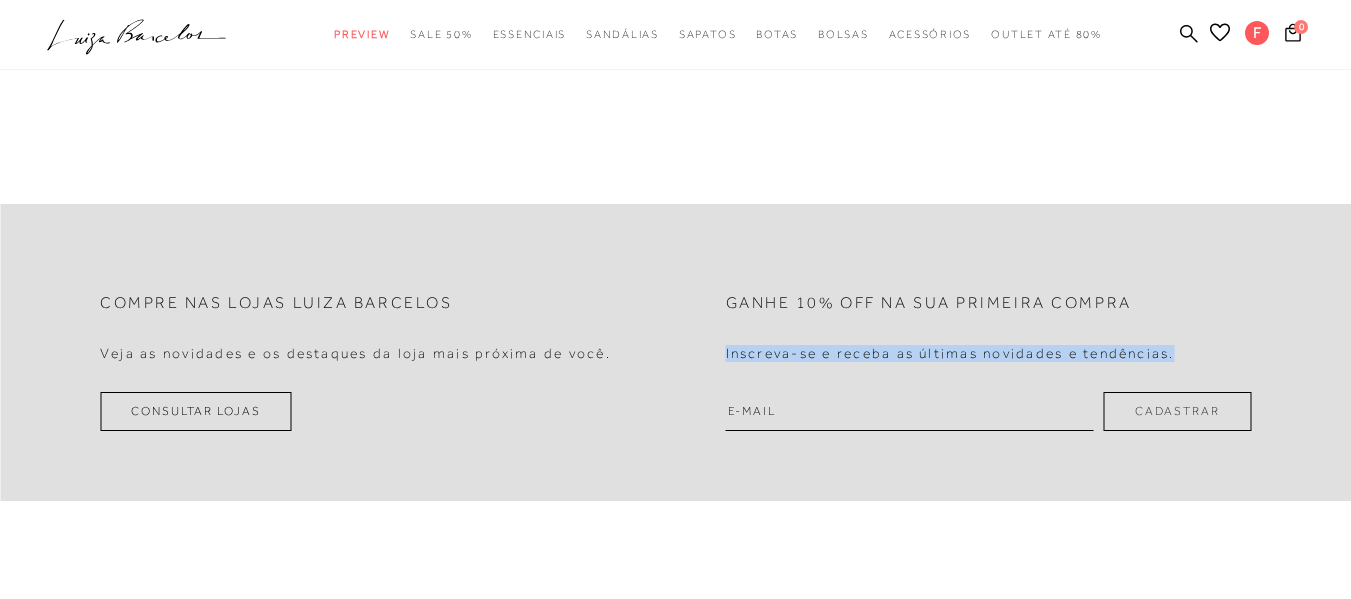 click on "Inscreva-se e receba as últimas novidades e tendências." at bounding box center (950, 353) 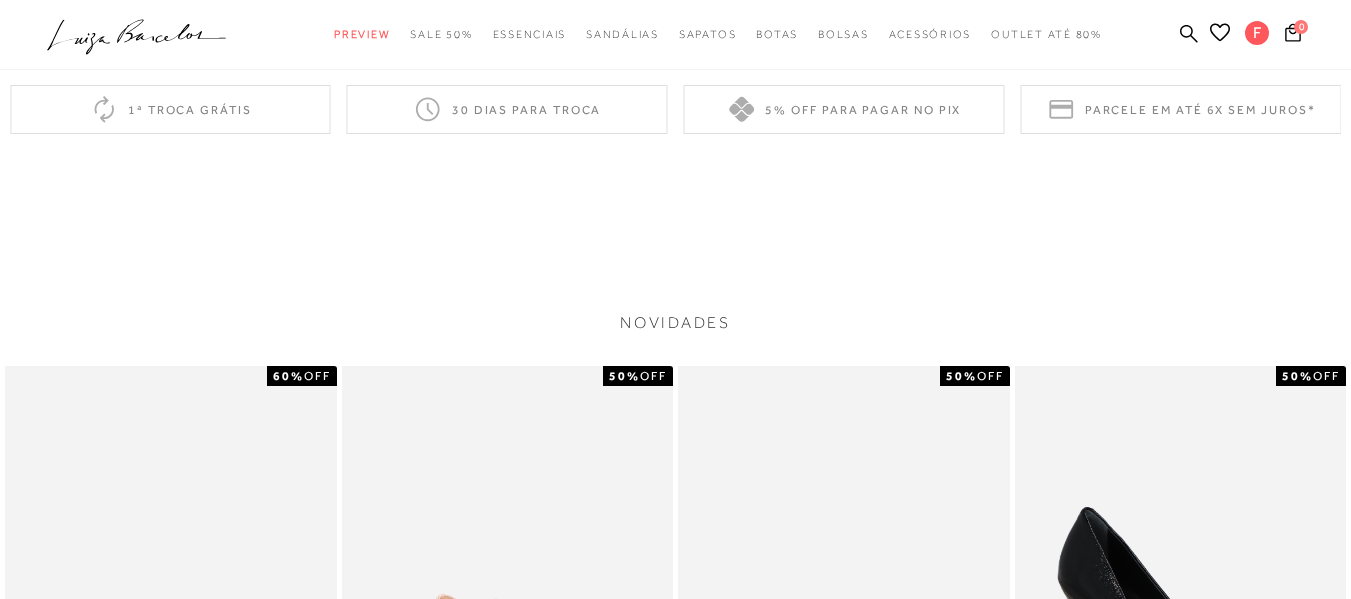 scroll, scrollTop: 900, scrollLeft: 0, axis: vertical 